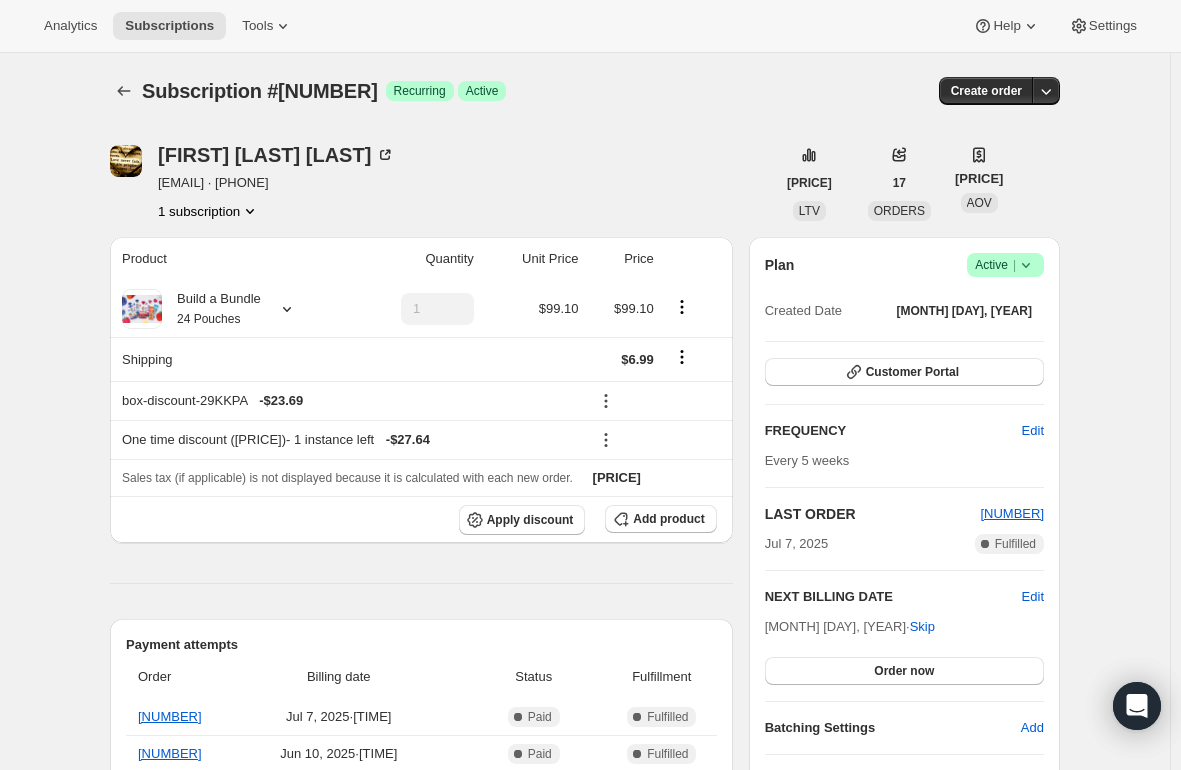 scroll, scrollTop: 0, scrollLeft: 0, axis: both 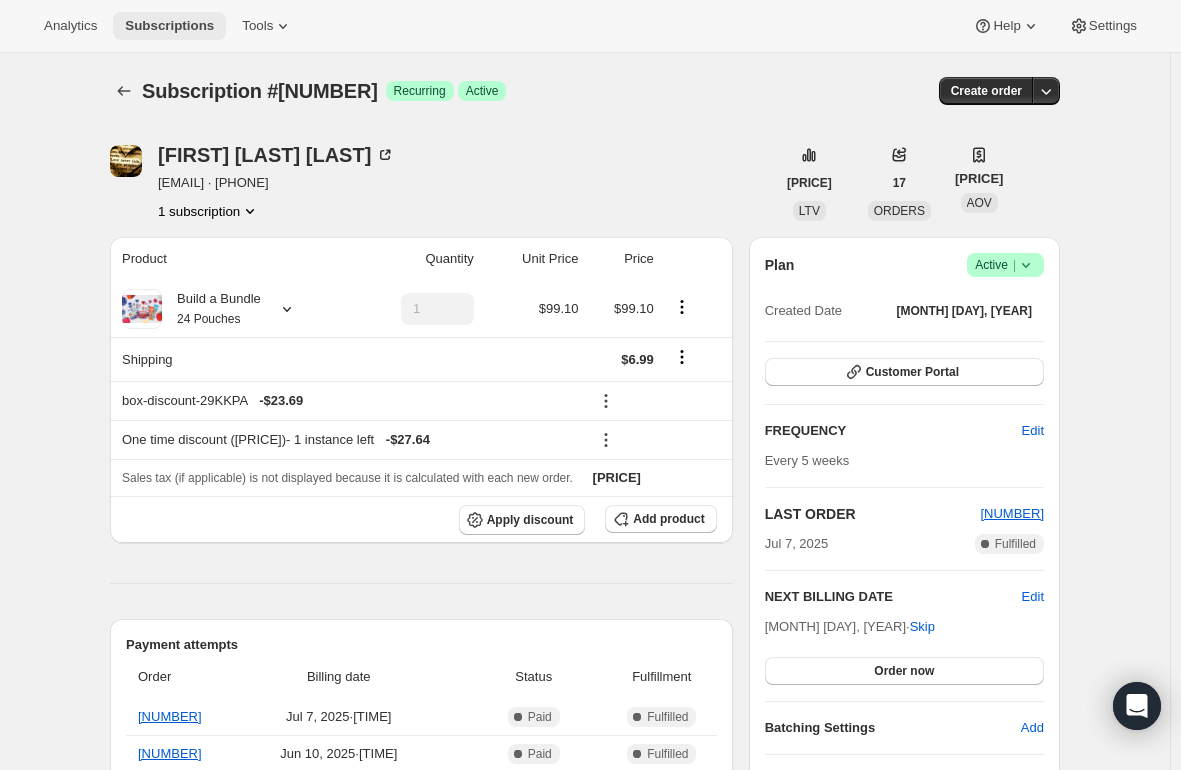 click on "Subscriptions" at bounding box center (169, 26) 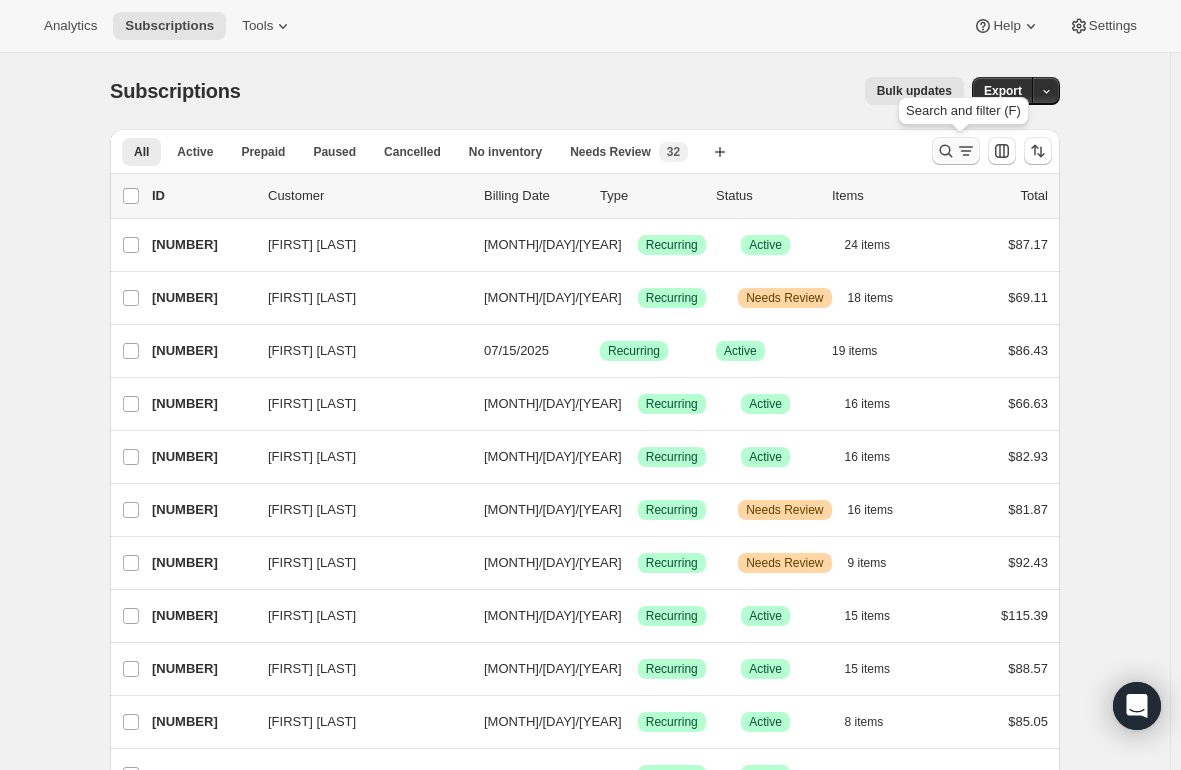 click 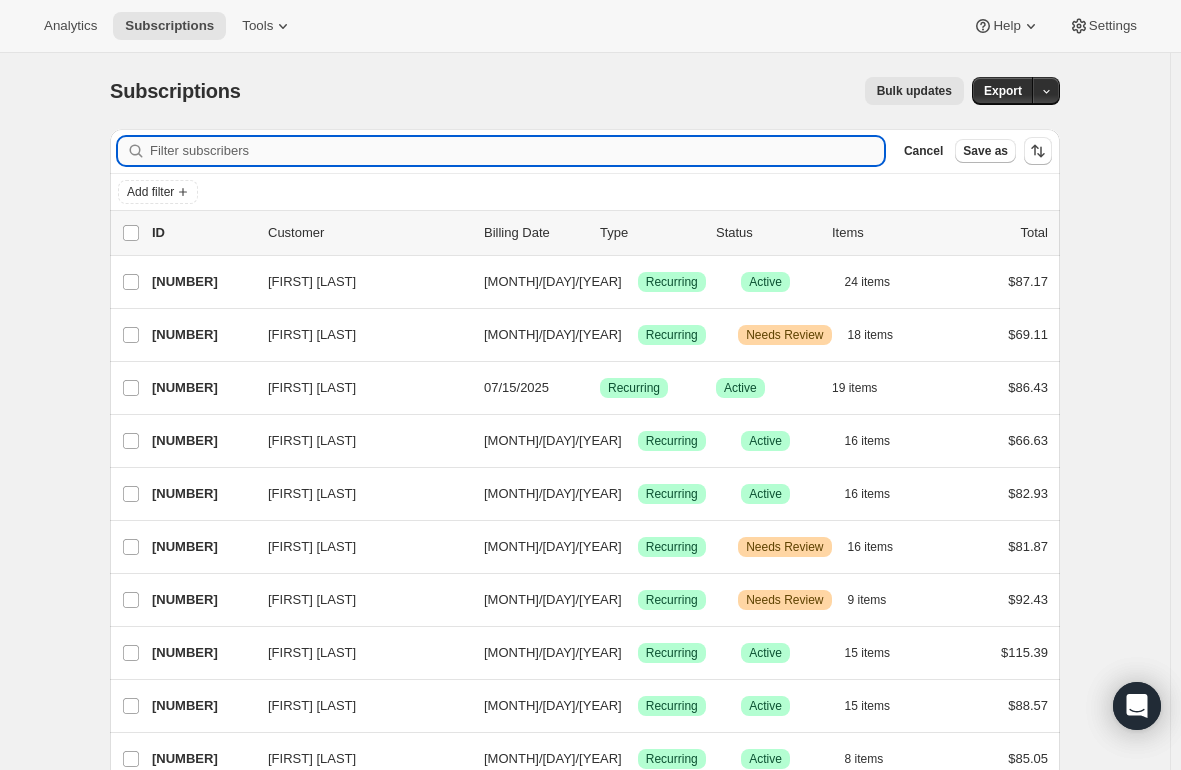click on "Filter subscribers" at bounding box center [517, 151] 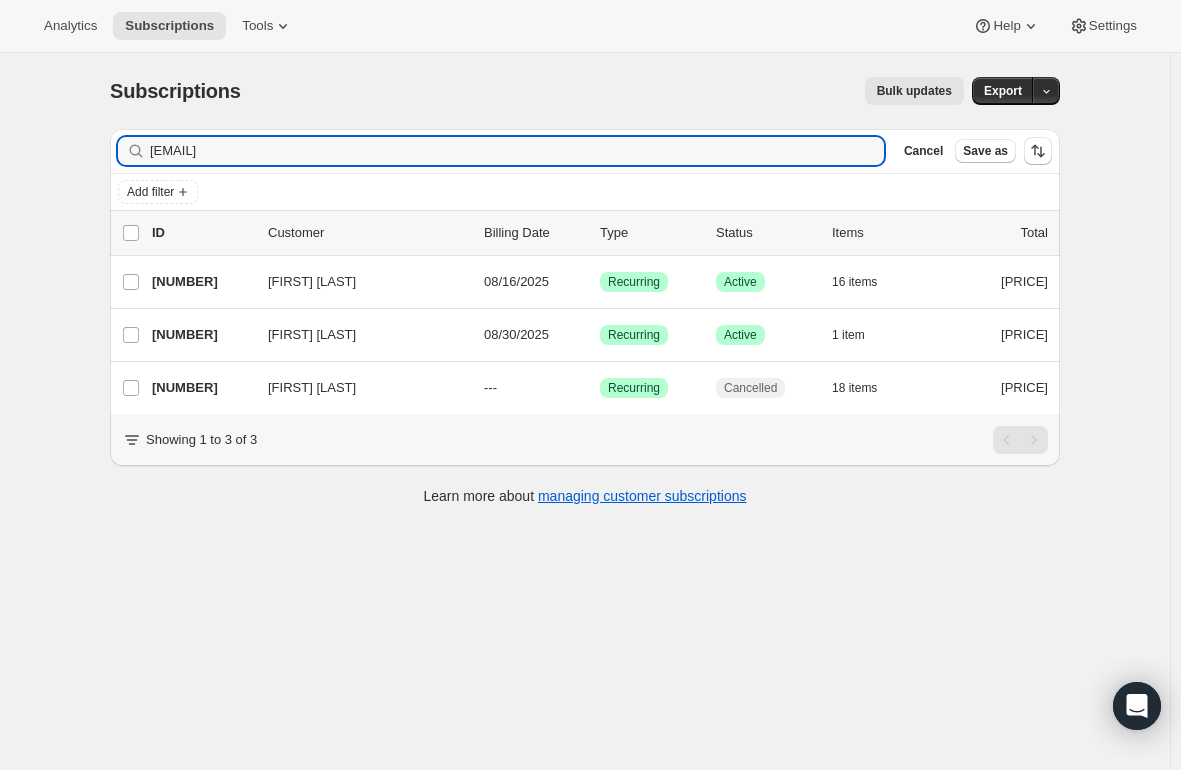 type on "[EMAIL]" 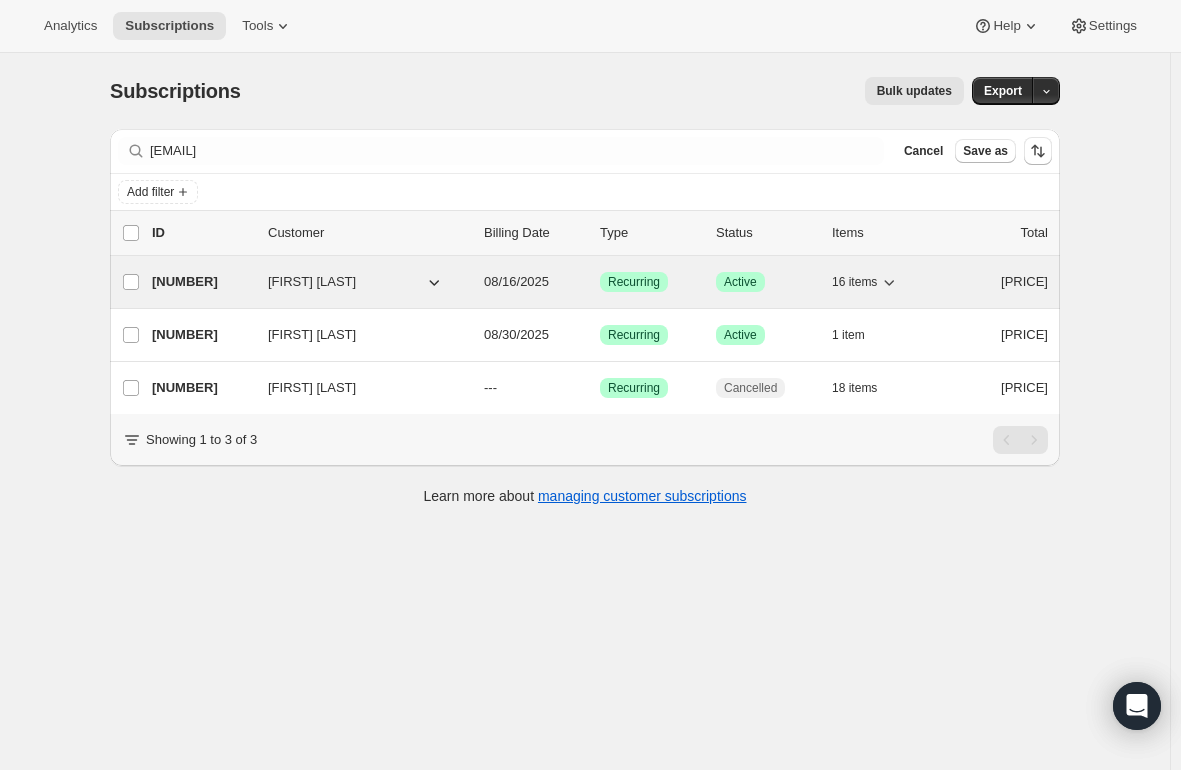 click on "[NUMBER]" at bounding box center [202, 282] 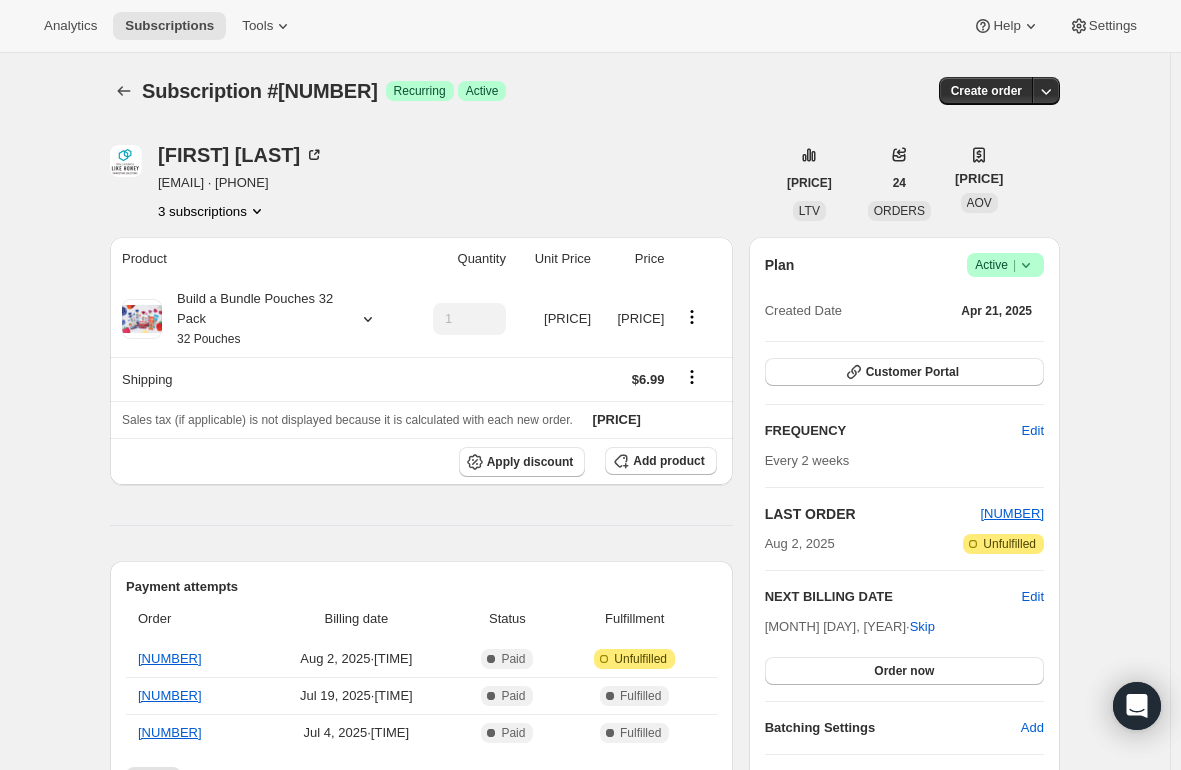 click on "3 subscriptions" at bounding box center (212, 211) 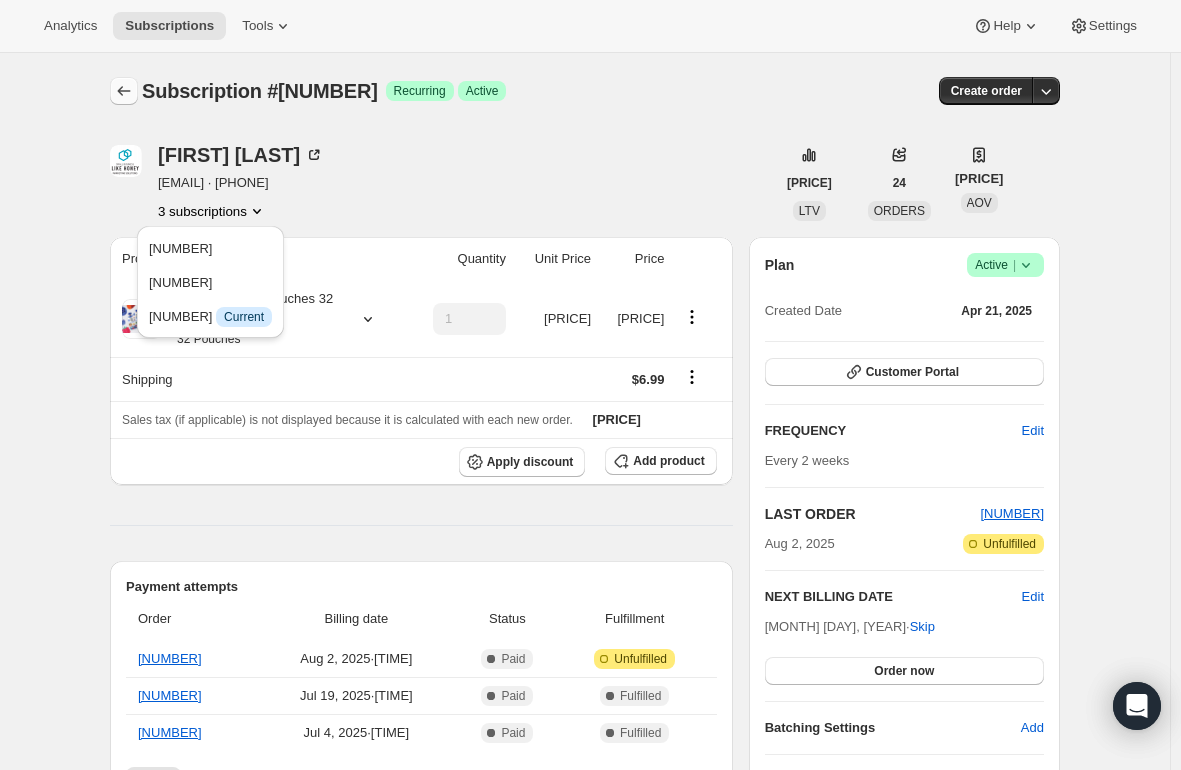 click 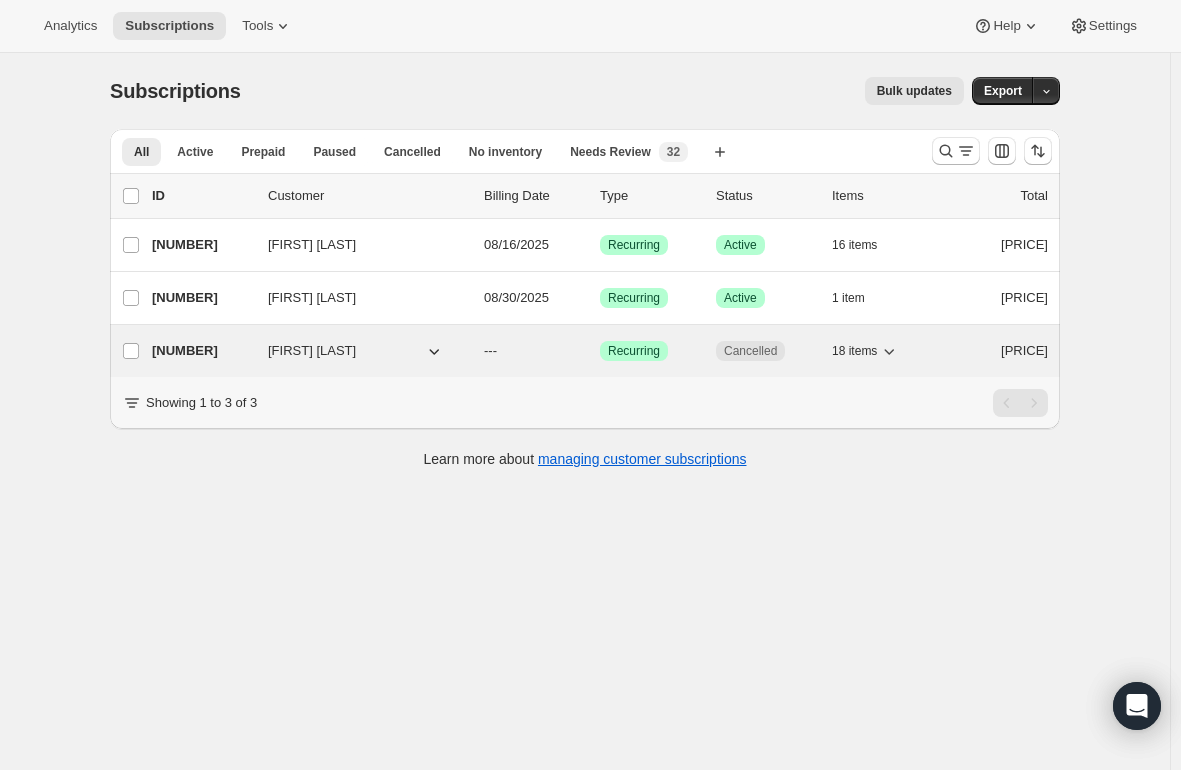 click on "[NUMBER] [FIRST] [LAST] --- Success Recurring Cancelled [NUMBER] items [PRICE]" at bounding box center [600, 351] 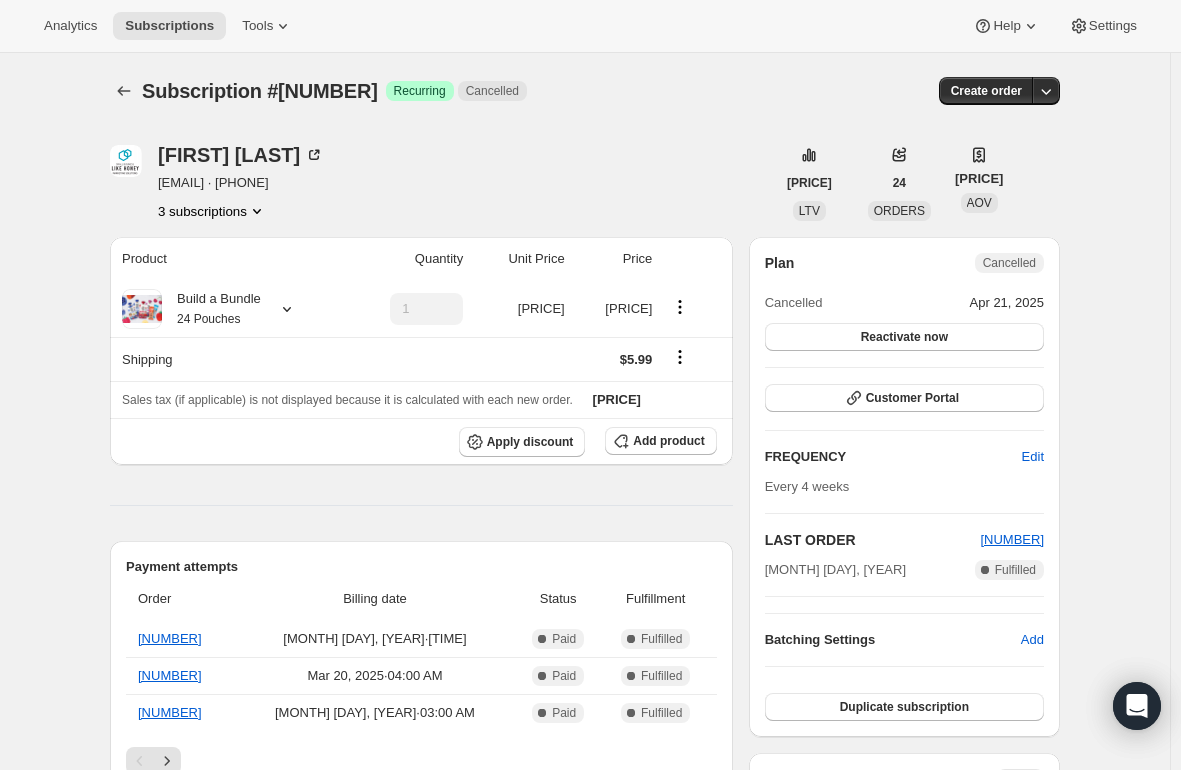 click on "3 subscriptions" at bounding box center [212, 211] 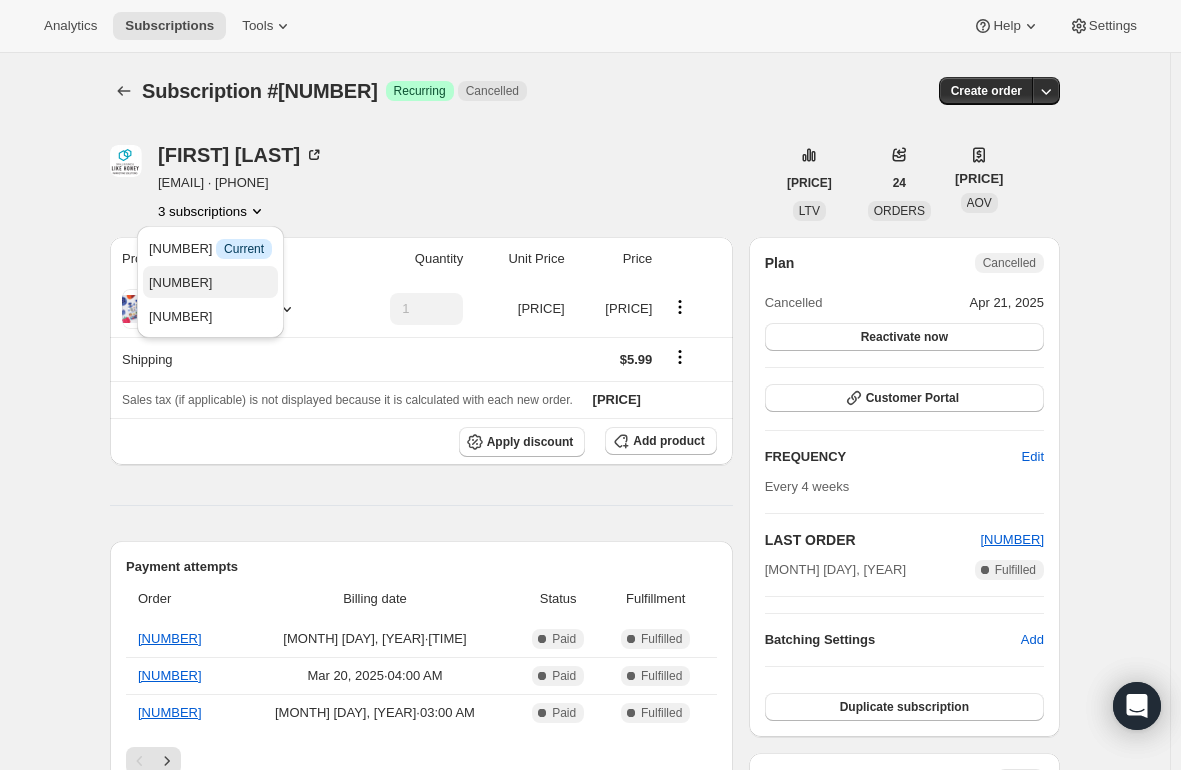 click on "[NUMBER]" at bounding box center [181, 282] 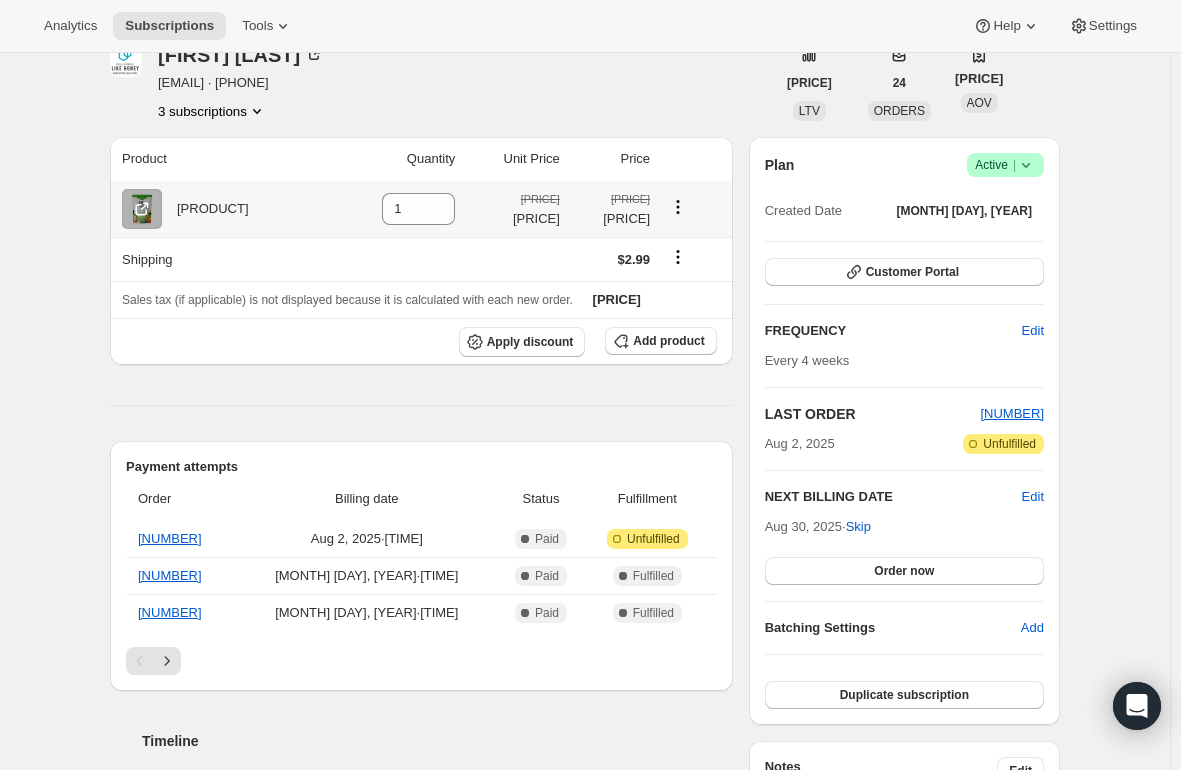scroll, scrollTop: 0, scrollLeft: 0, axis: both 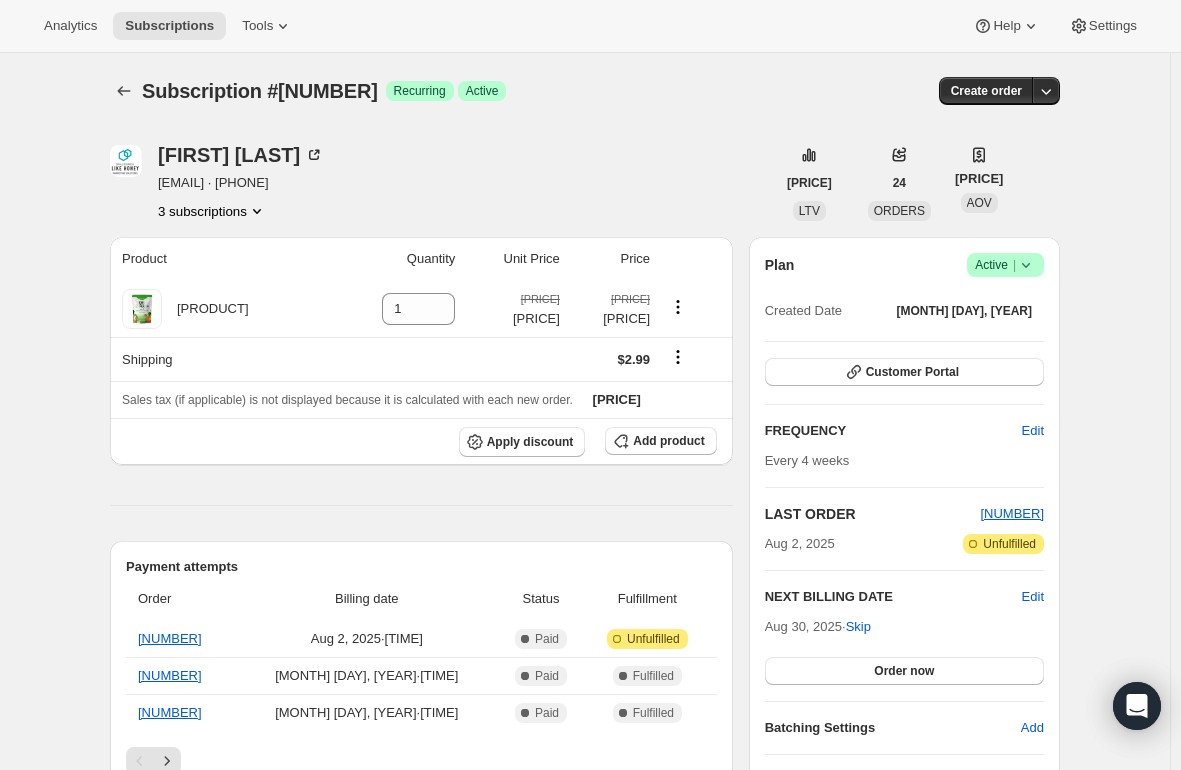 click on "3 subscriptions" at bounding box center [212, 211] 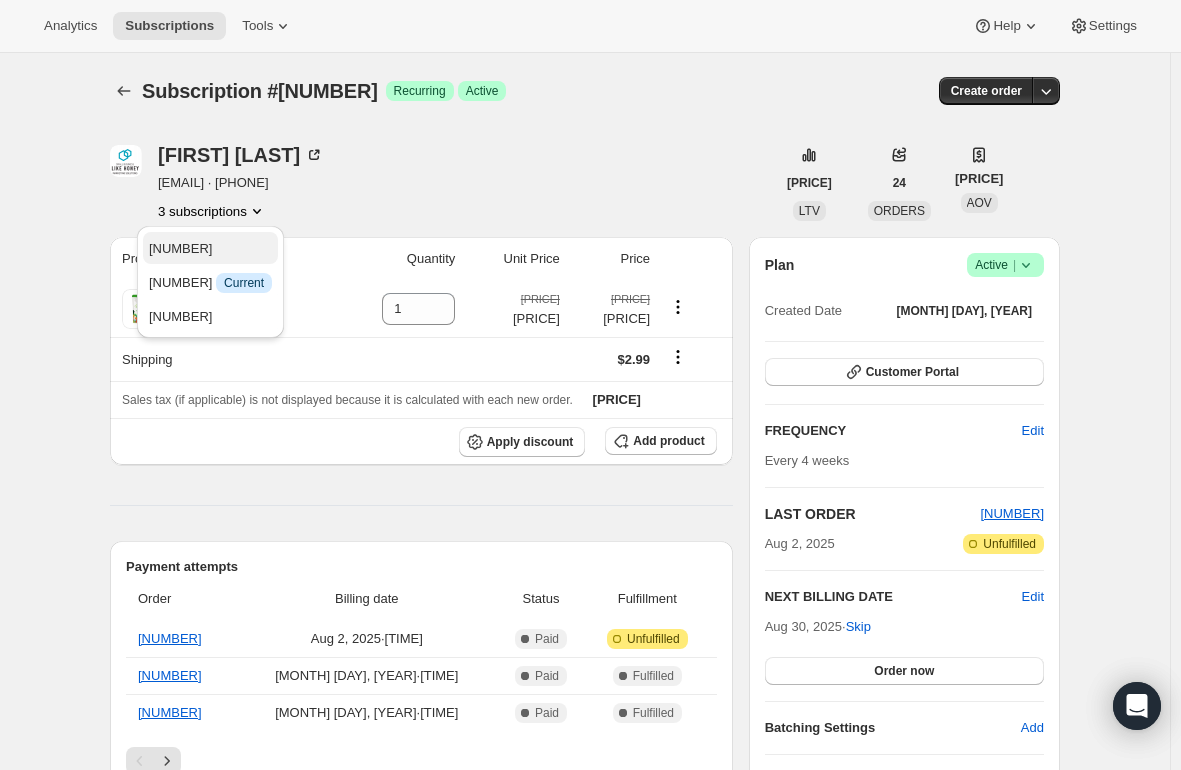 click on "[NUMBER]" at bounding box center [181, 248] 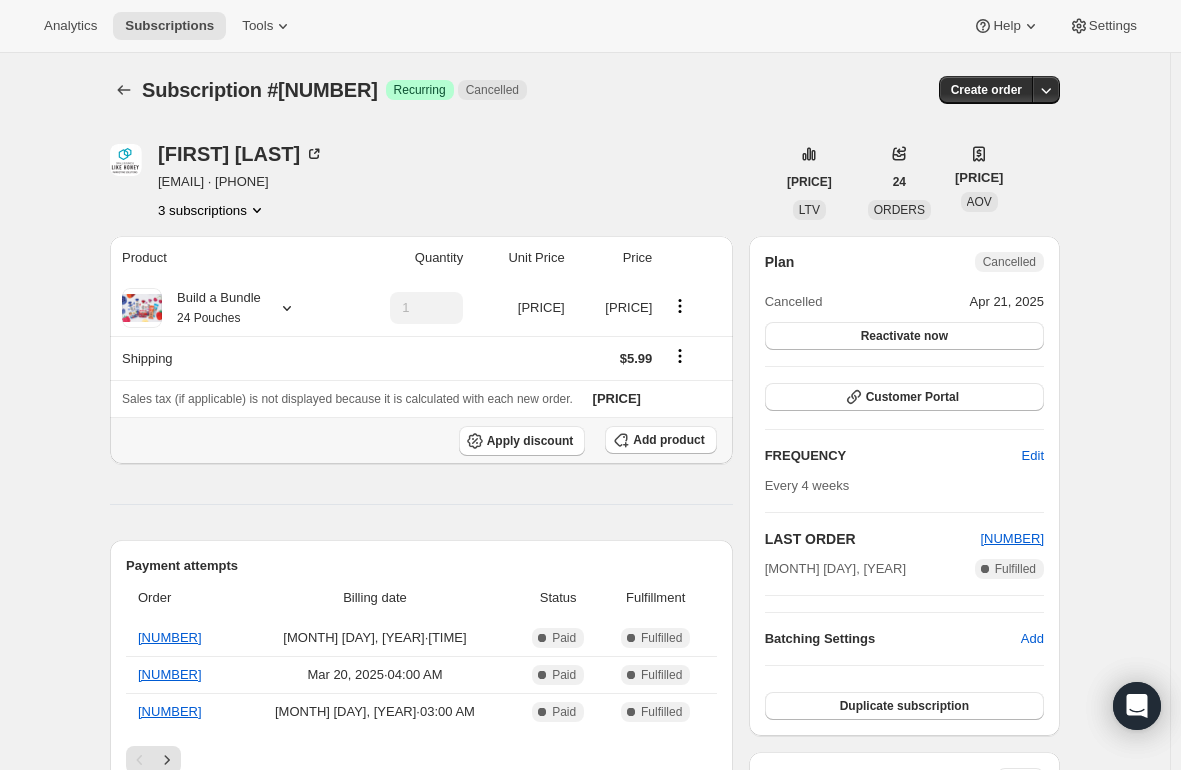 scroll, scrollTop: 0, scrollLeft: 0, axis: both 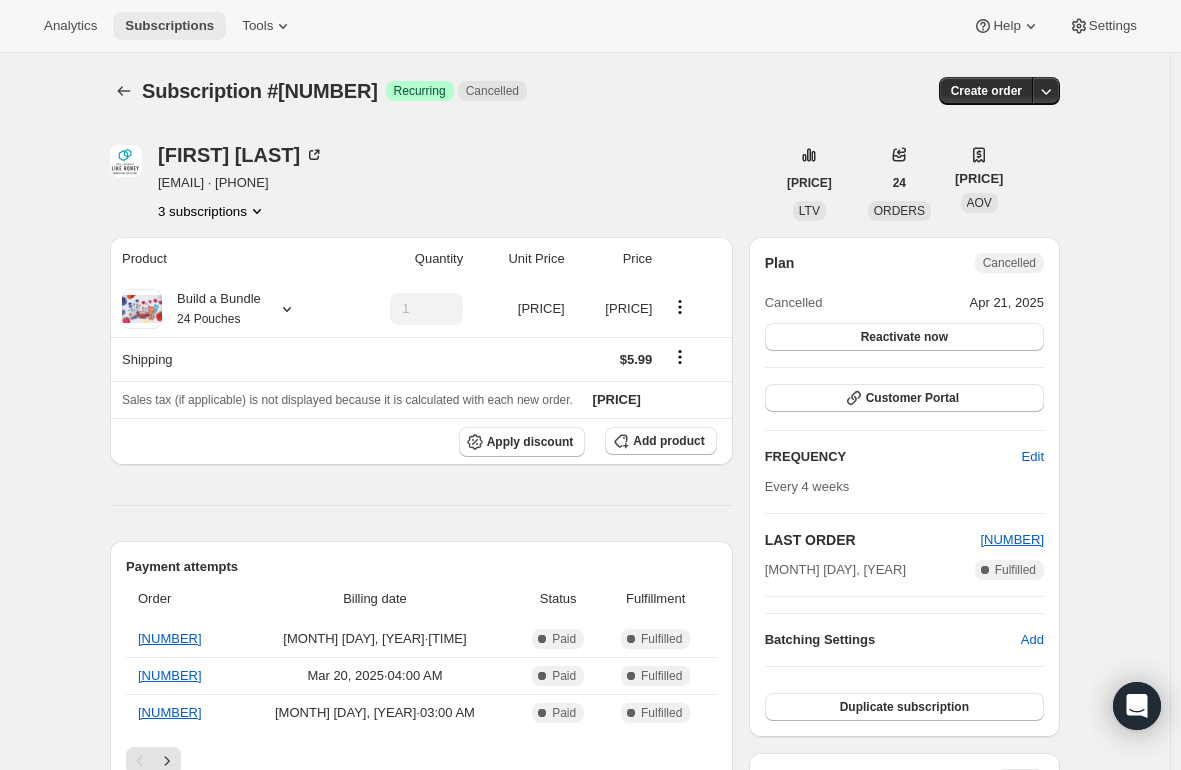 click on "Subscriptions" at bounding box center [169, 26] 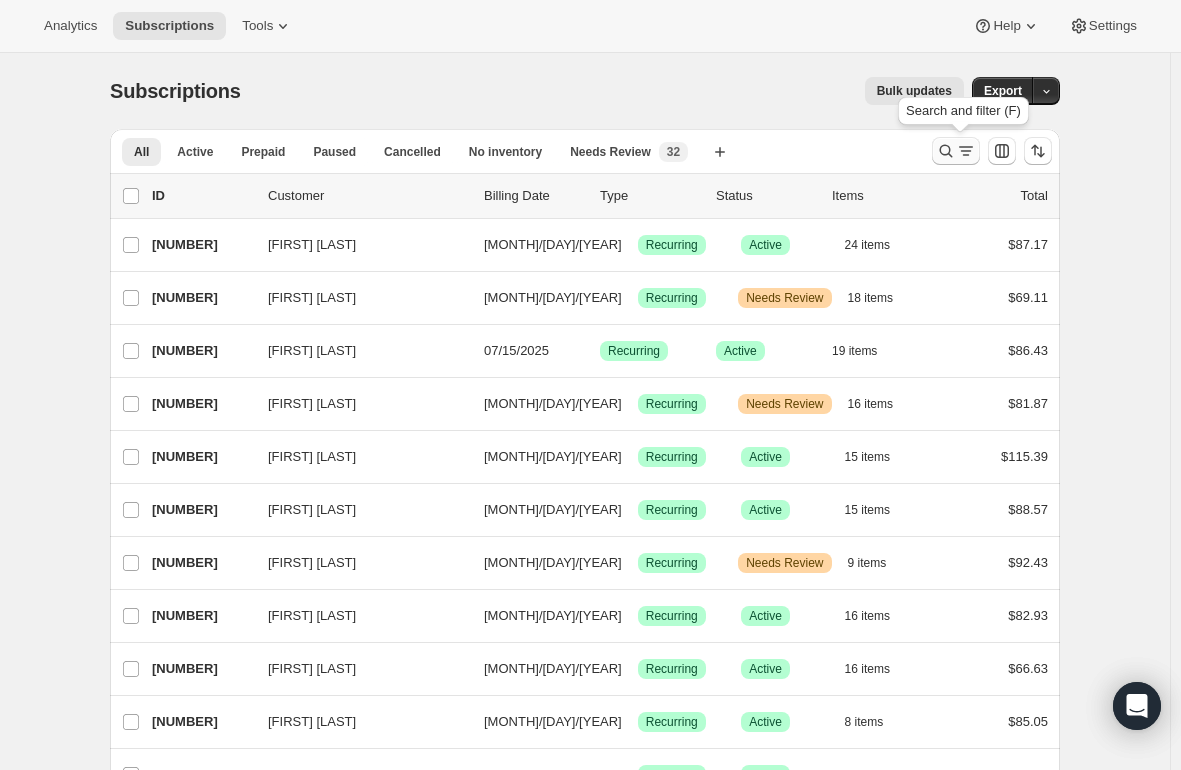 click 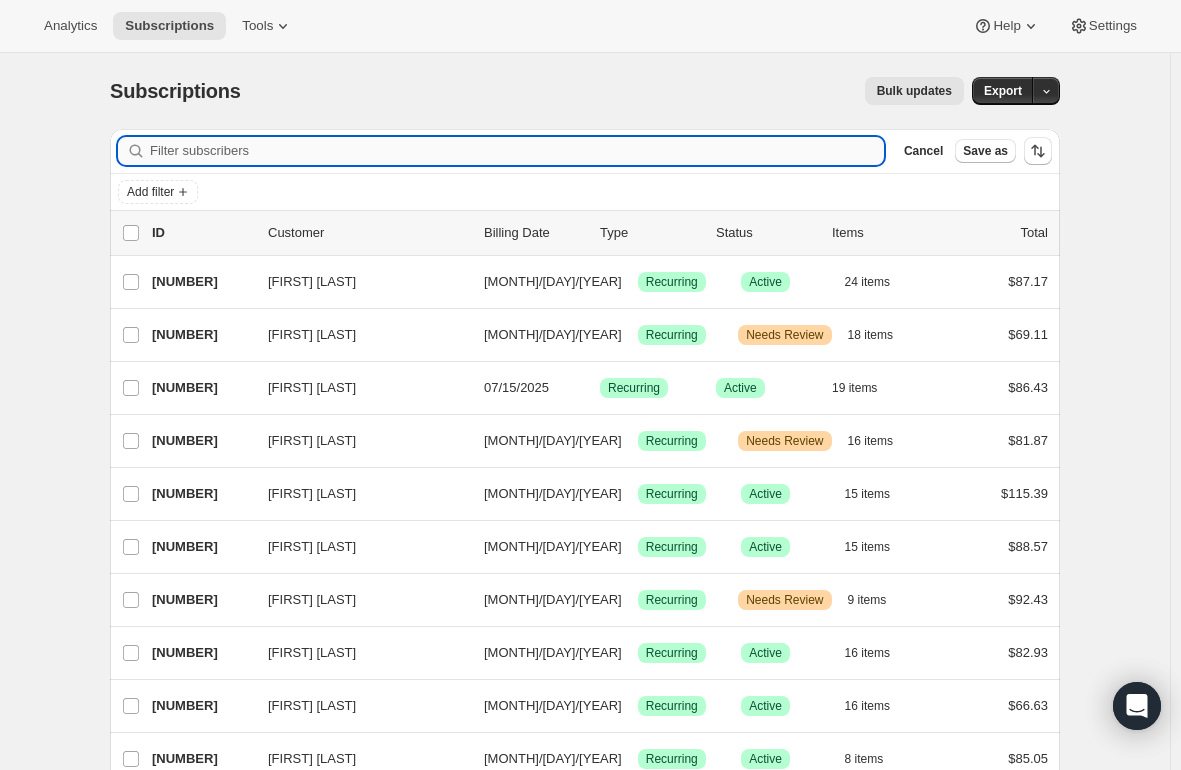 click on "Filter subscribers" at bounding box center (517, 151) 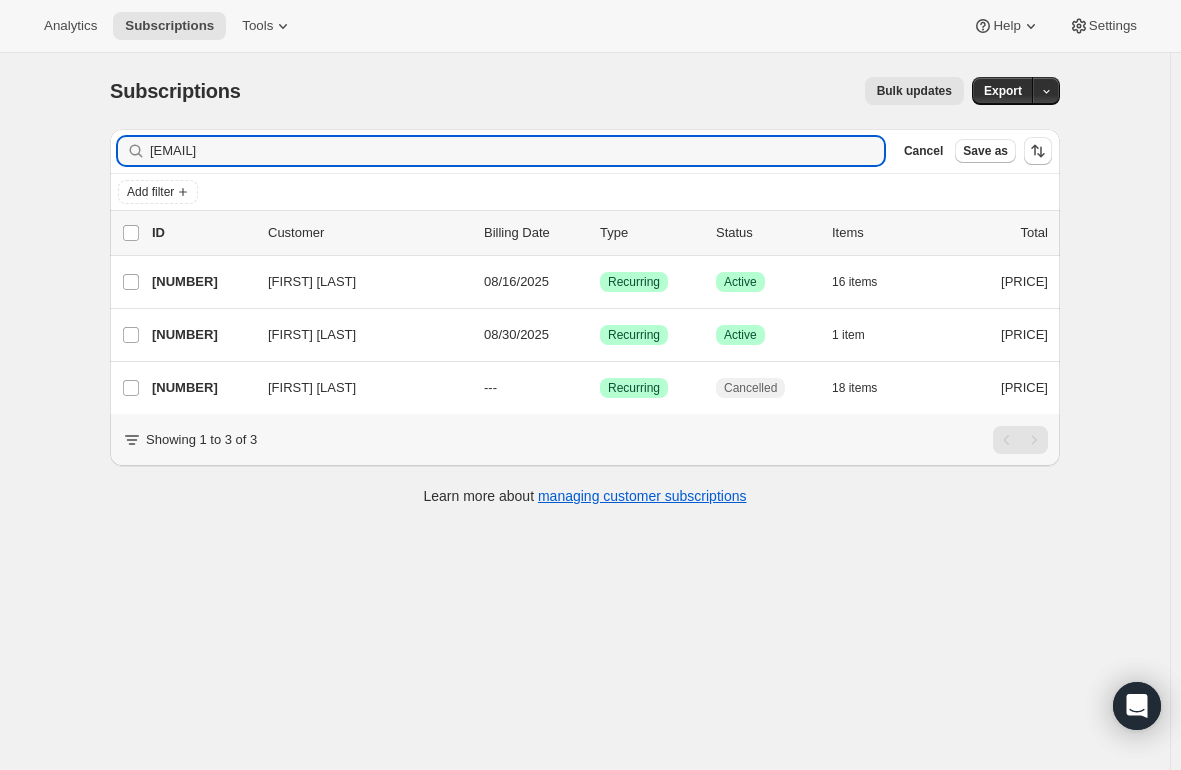 type on "[EMAIL]" 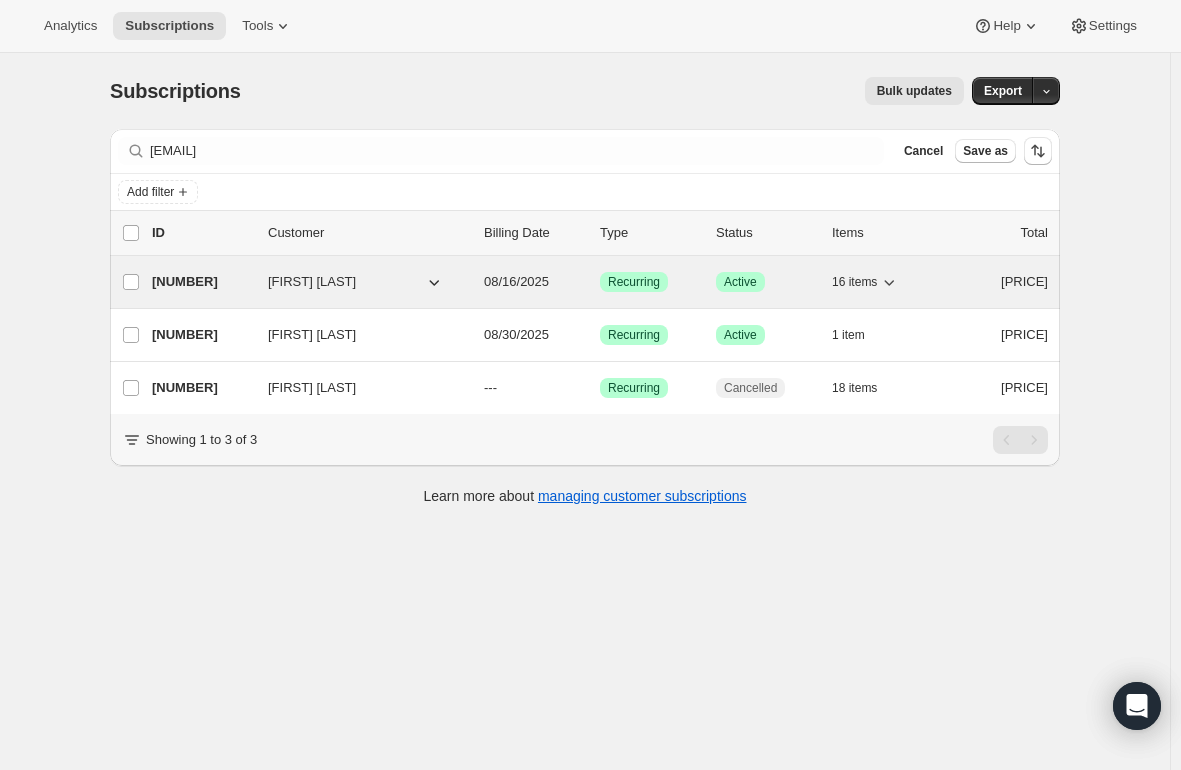 click on "[NUMBER]" at bounding box center [202, 282] 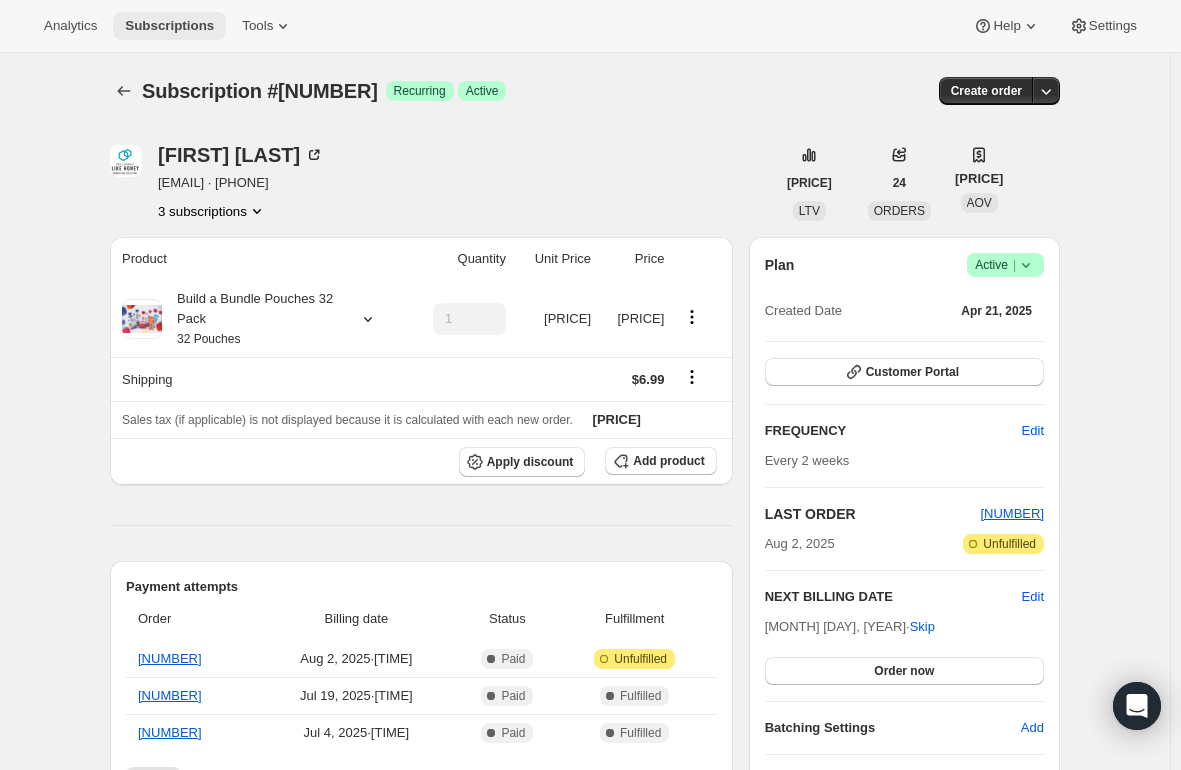 click on "Subscriptions" at bounding box center (169, 26) 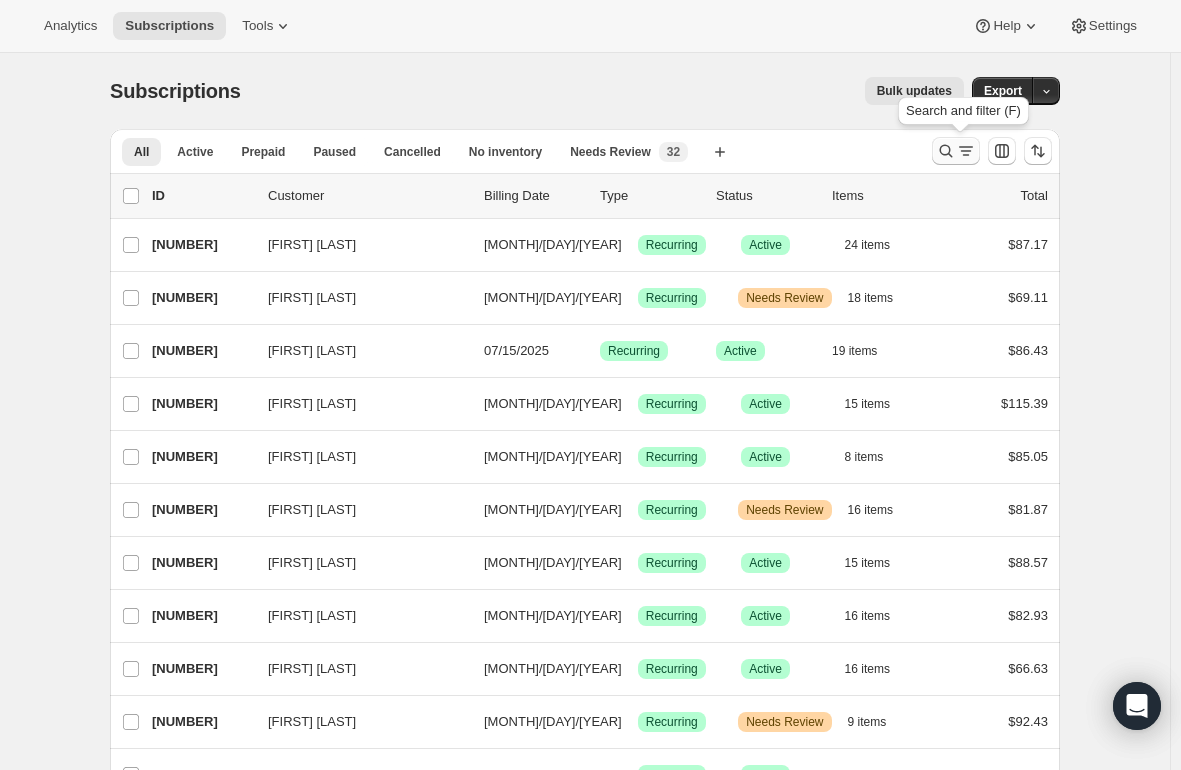 click 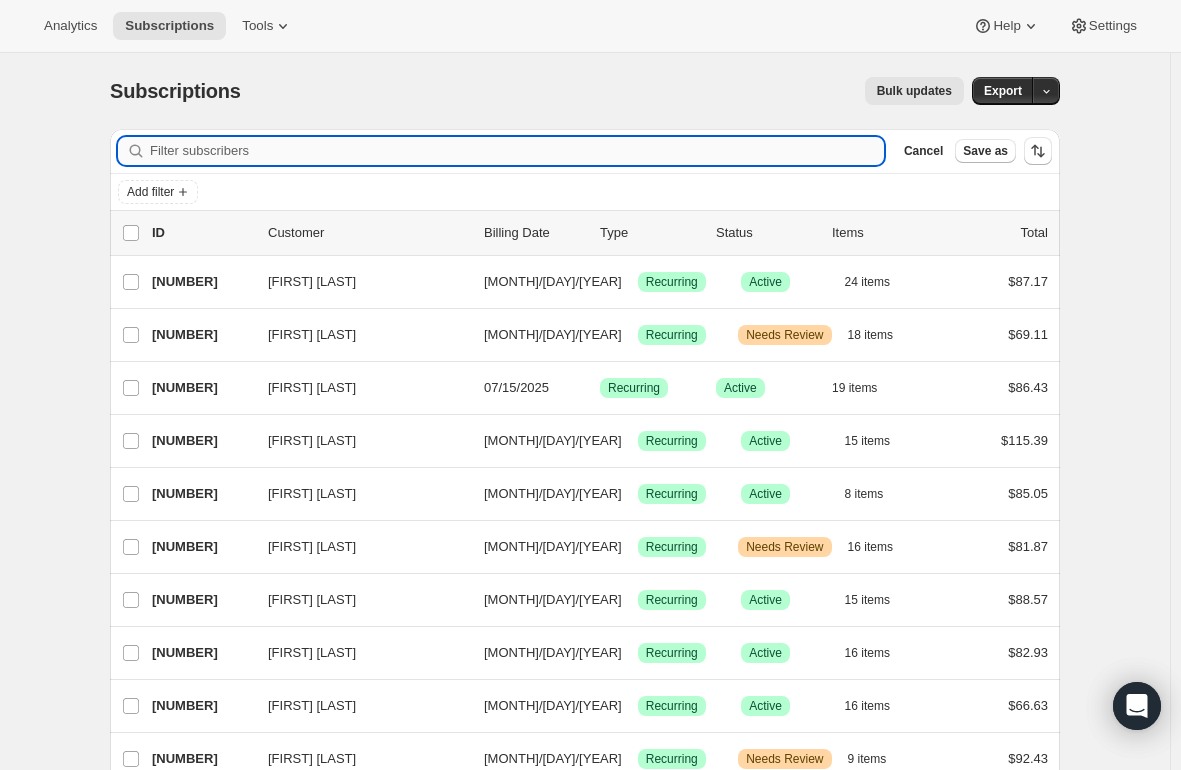 click on "Filter subscribers" at bounding box center [517, 151] 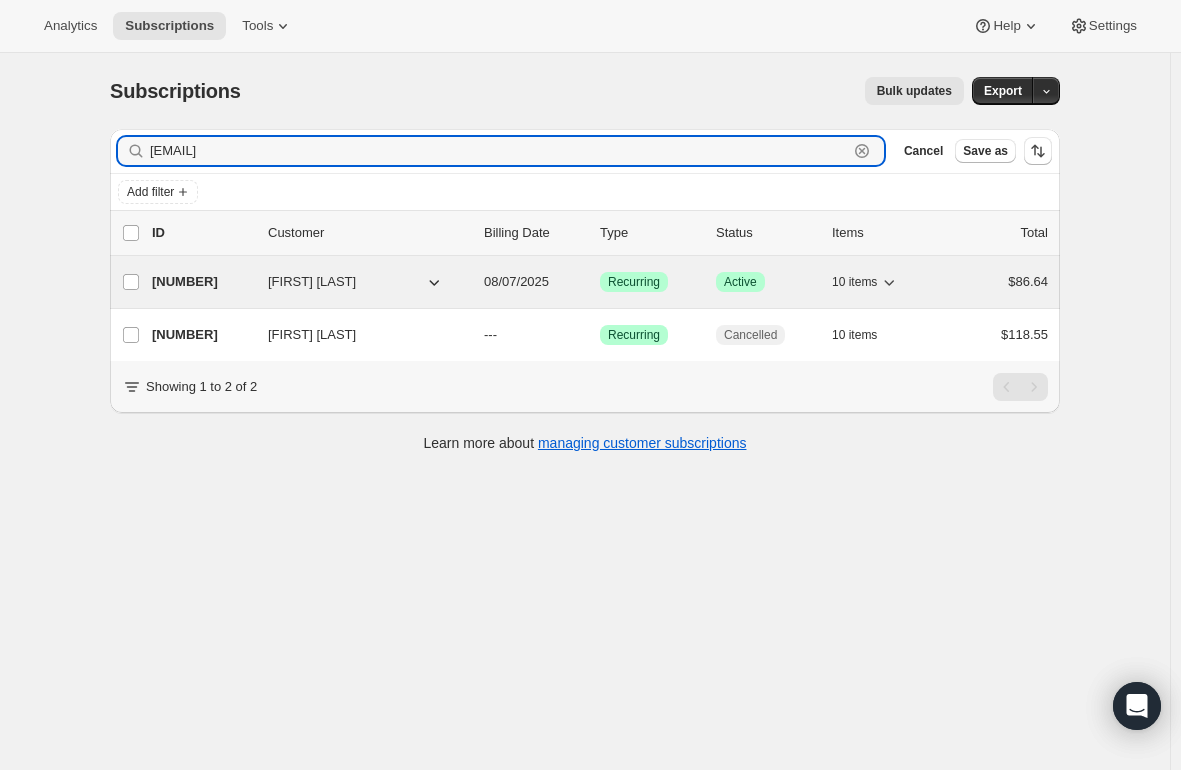 type on "[EMAIL]" 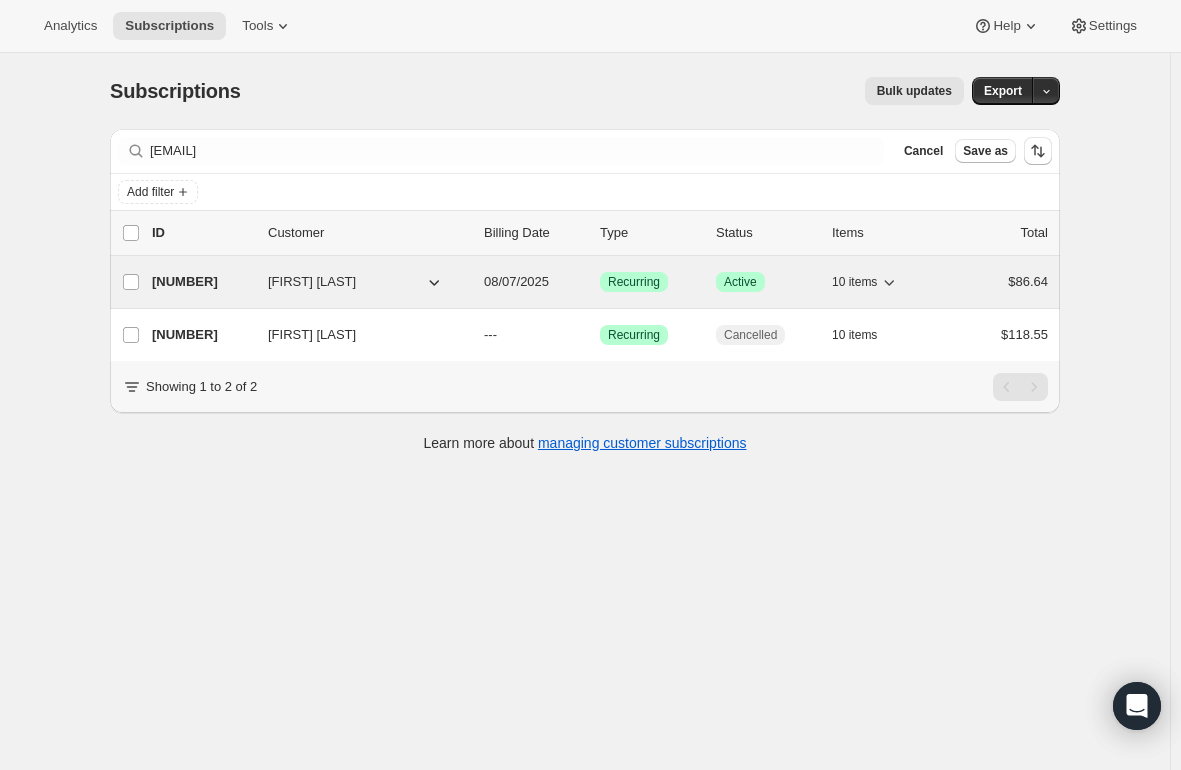 click on "[NUMBER]" at bounding box center (202, 282) 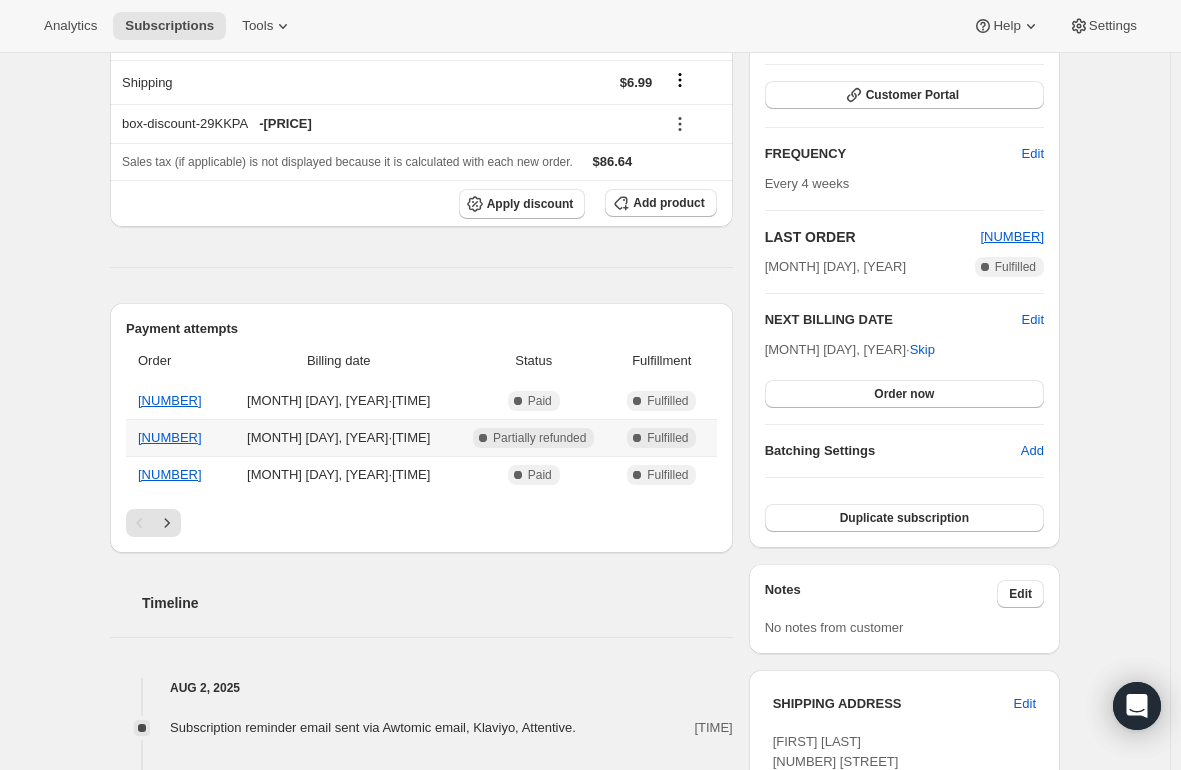scroll, scrollTop: 300, scrollLeft: 0, axis: vertical 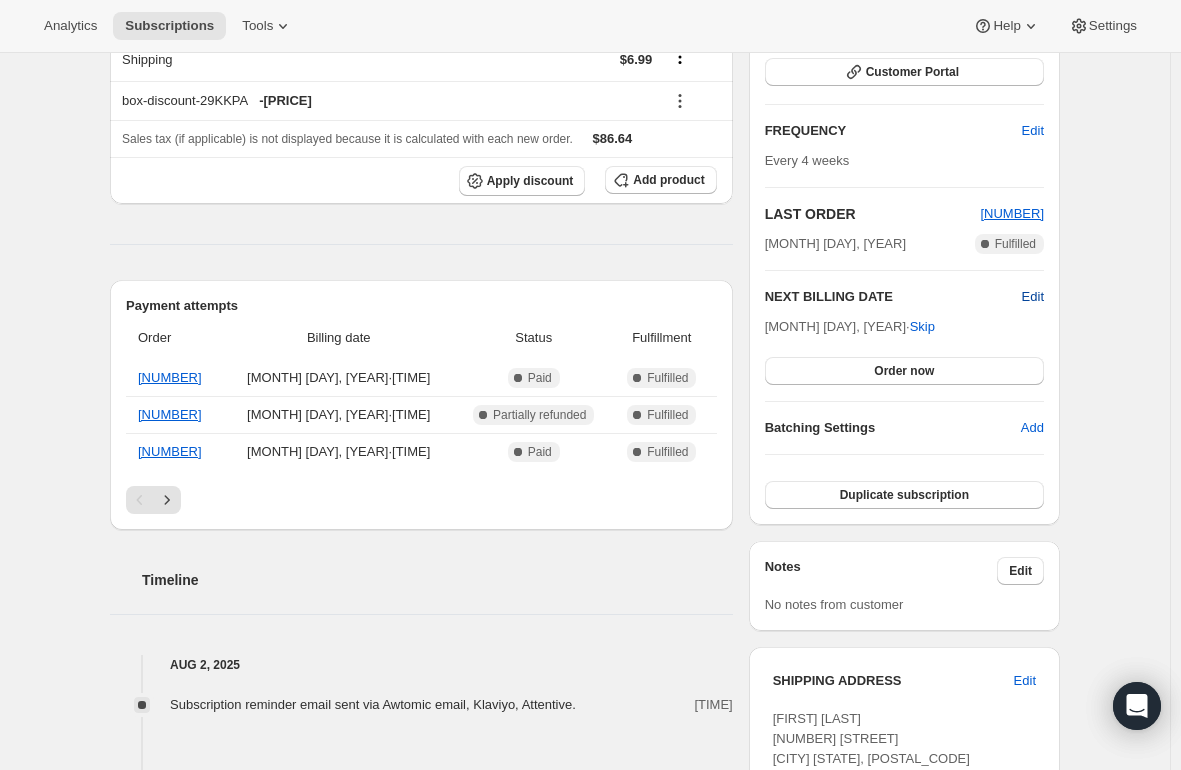 click on "Edit" at bounding box center [1033, 297] 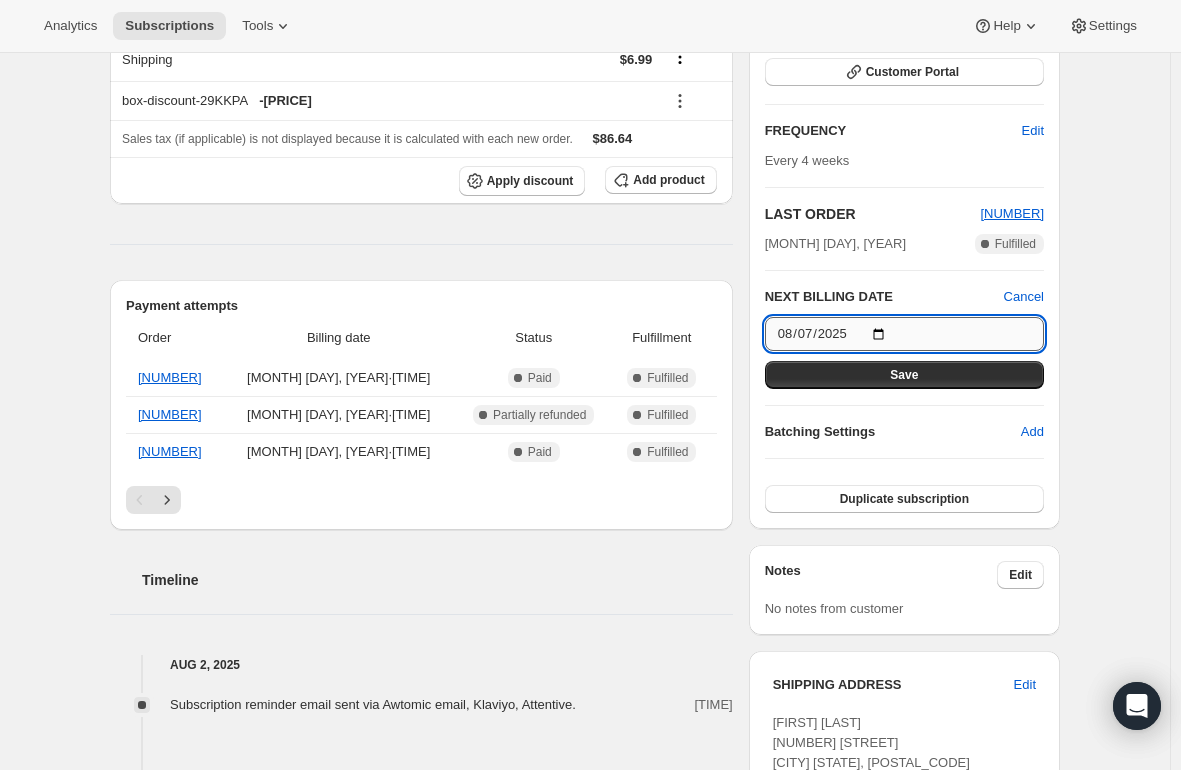 click on "2025-08-07" at bounding box center (904, 334) 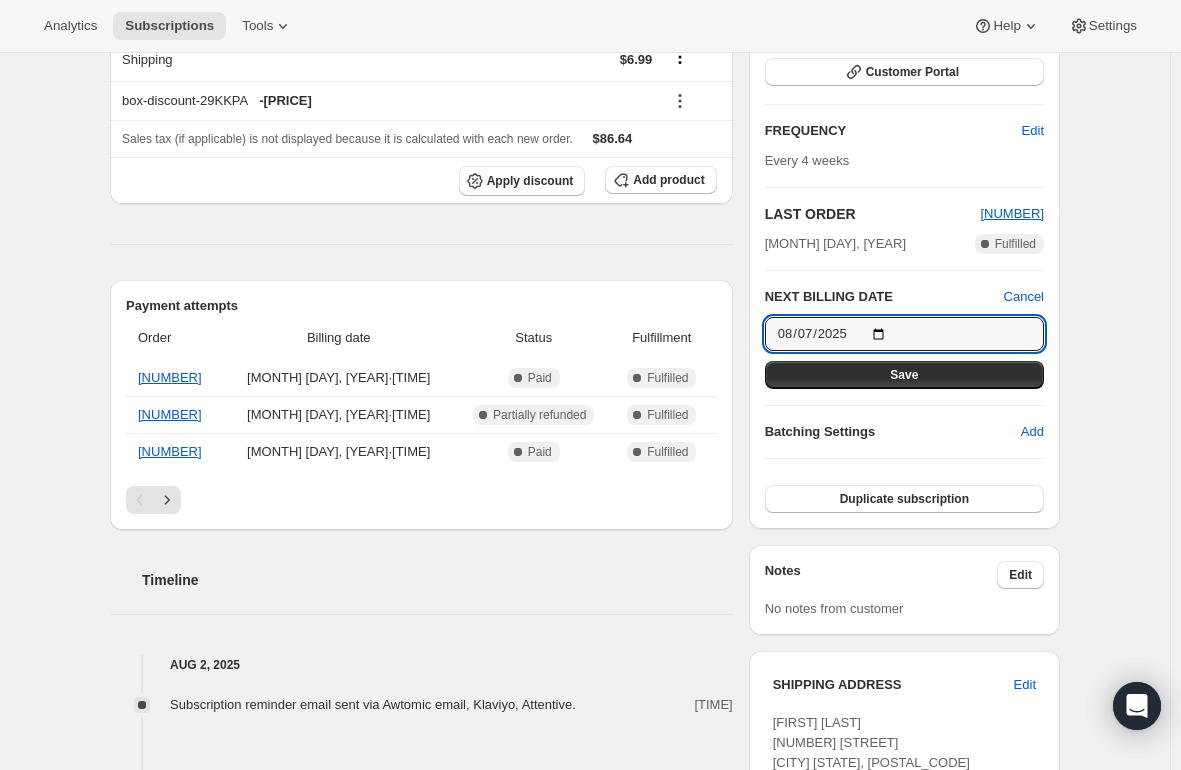 click on "Timeline" at bounding box center [437, 580] 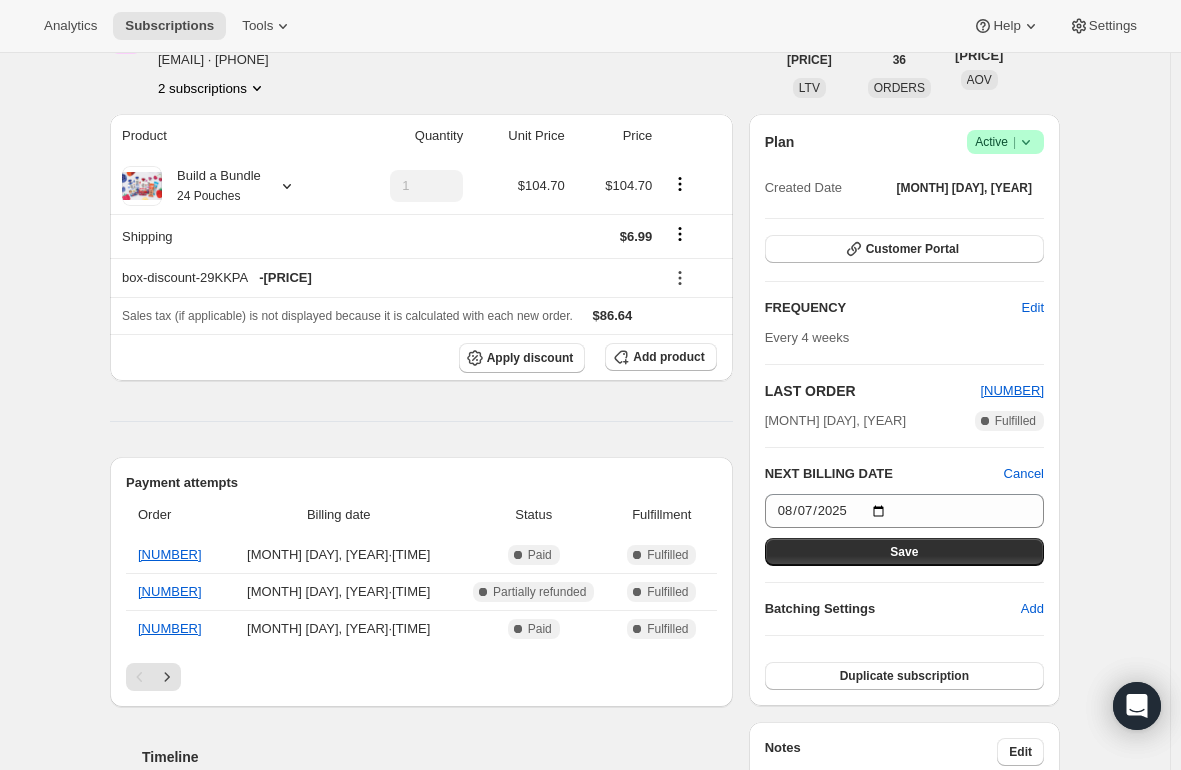 scroll, scrollTop: 100, scrollLeft: 0, axis: vertical 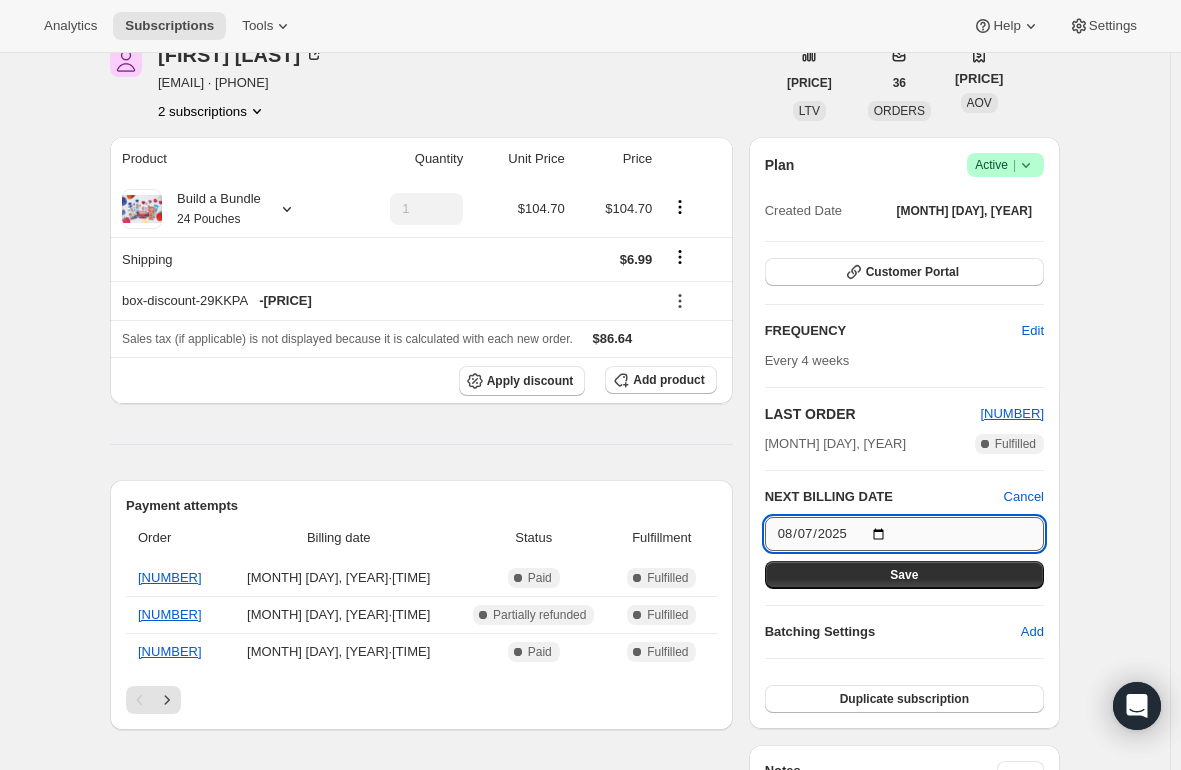 click on "2025-08-07" at bounding box center [904, 534] 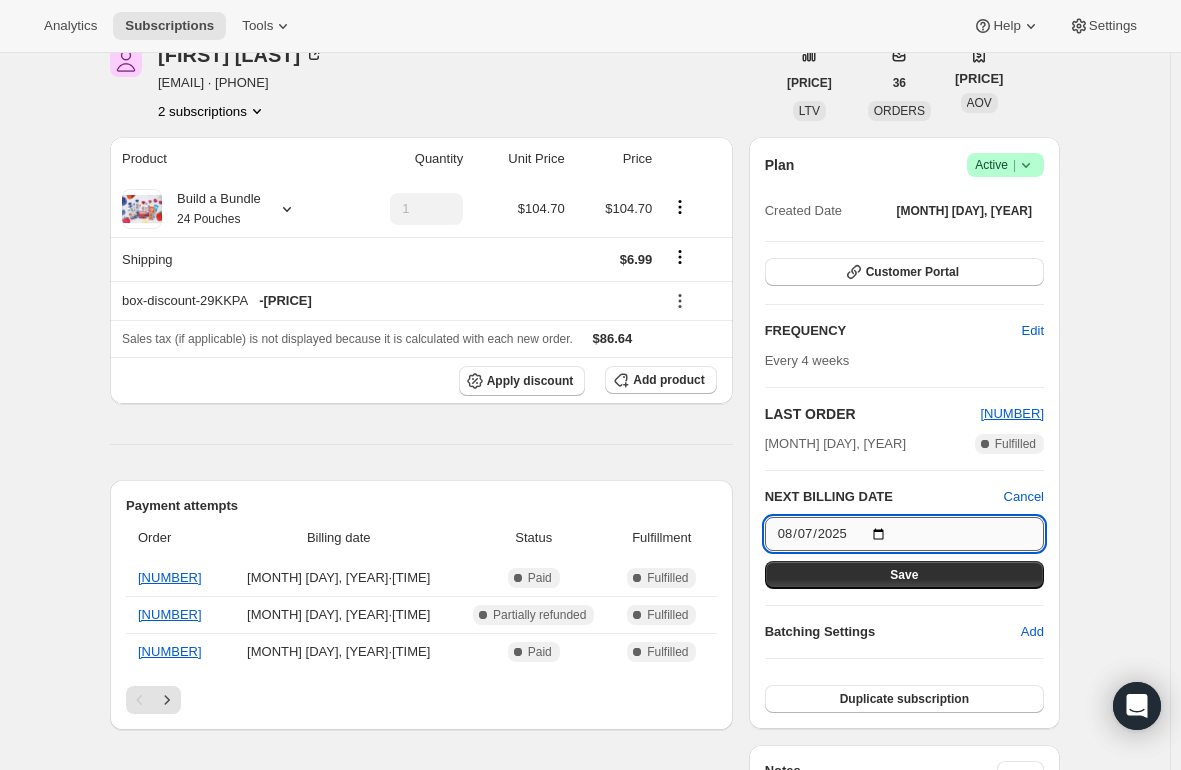 click on "2025-08-07" at bounding box center [904, 534] 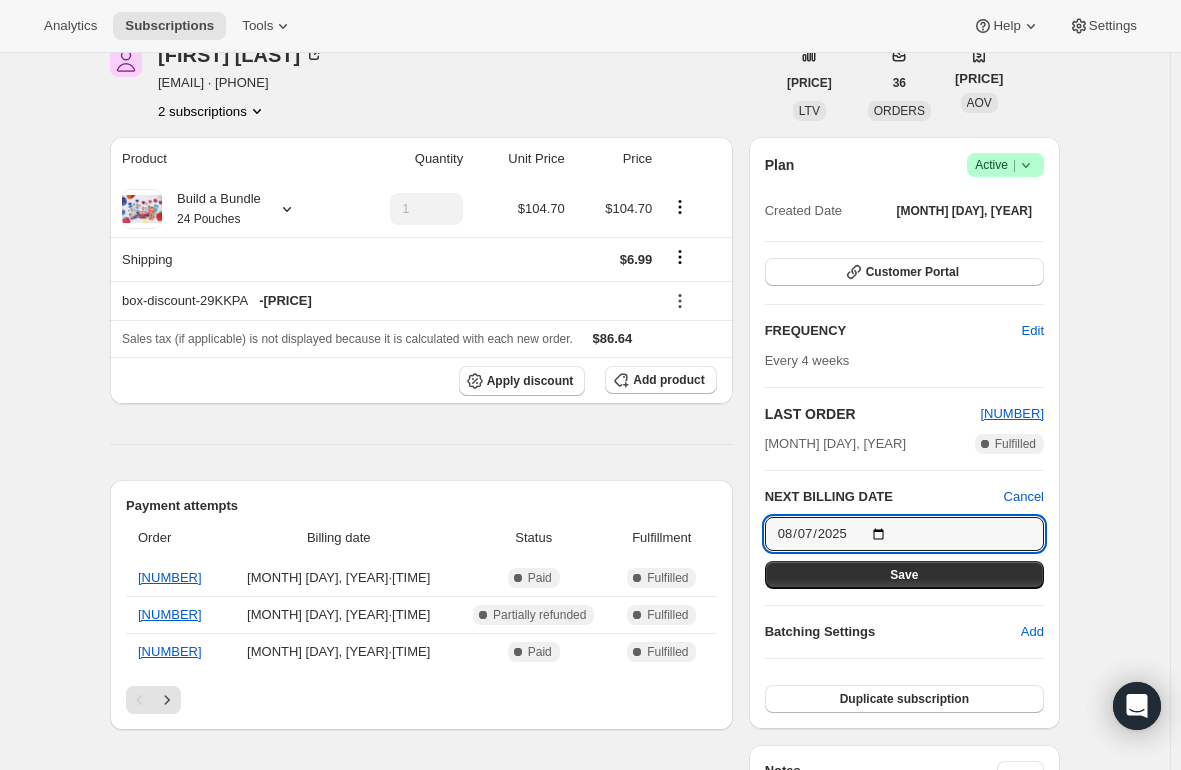 type on "[YEAR]-[MONTH]-[DAY]" 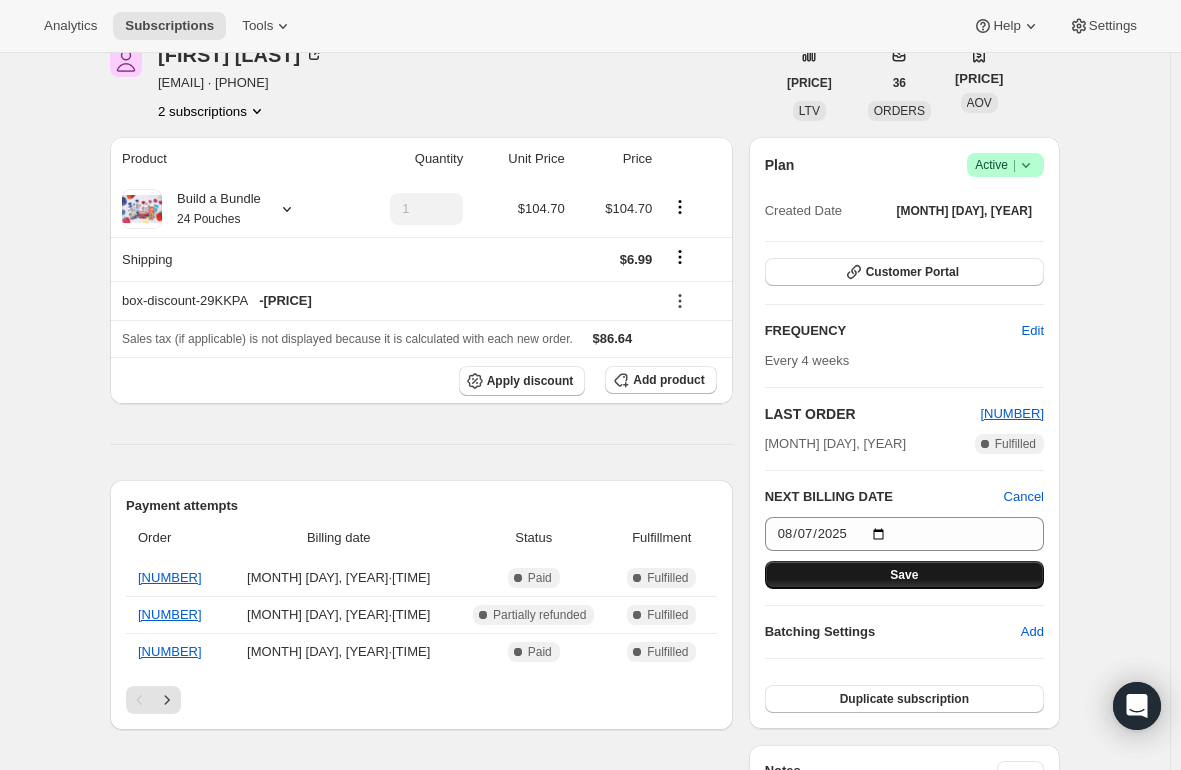 click on "Save" at bounding box center [904, 575] 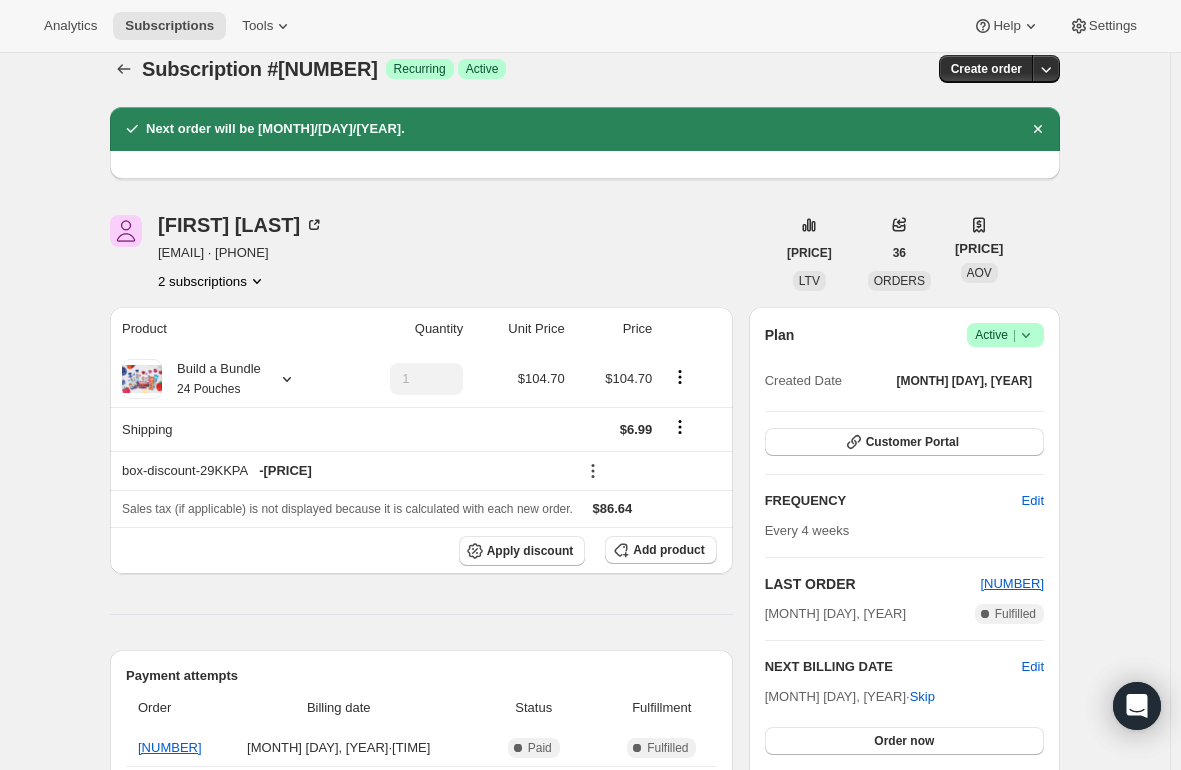 scroll, scrollTop: 0, scrollLeft: 0, axis: both 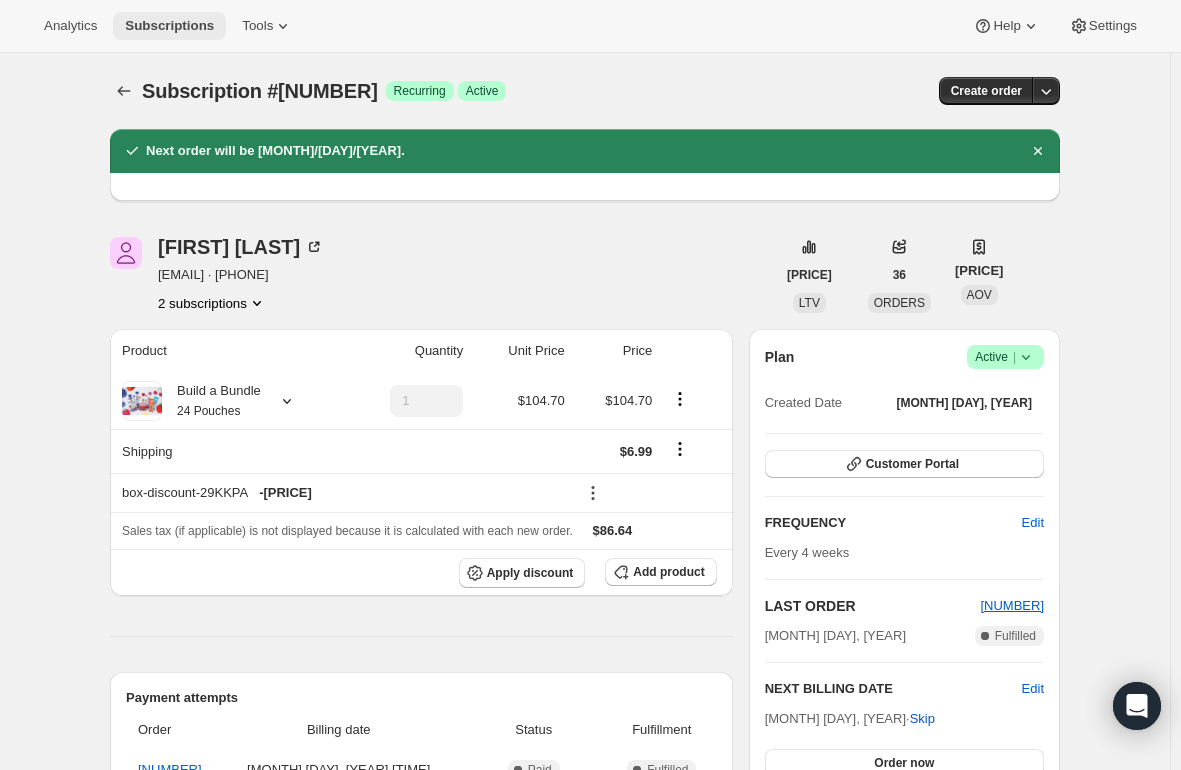 click on "Subscriptions" at bounding box center [169, 26] 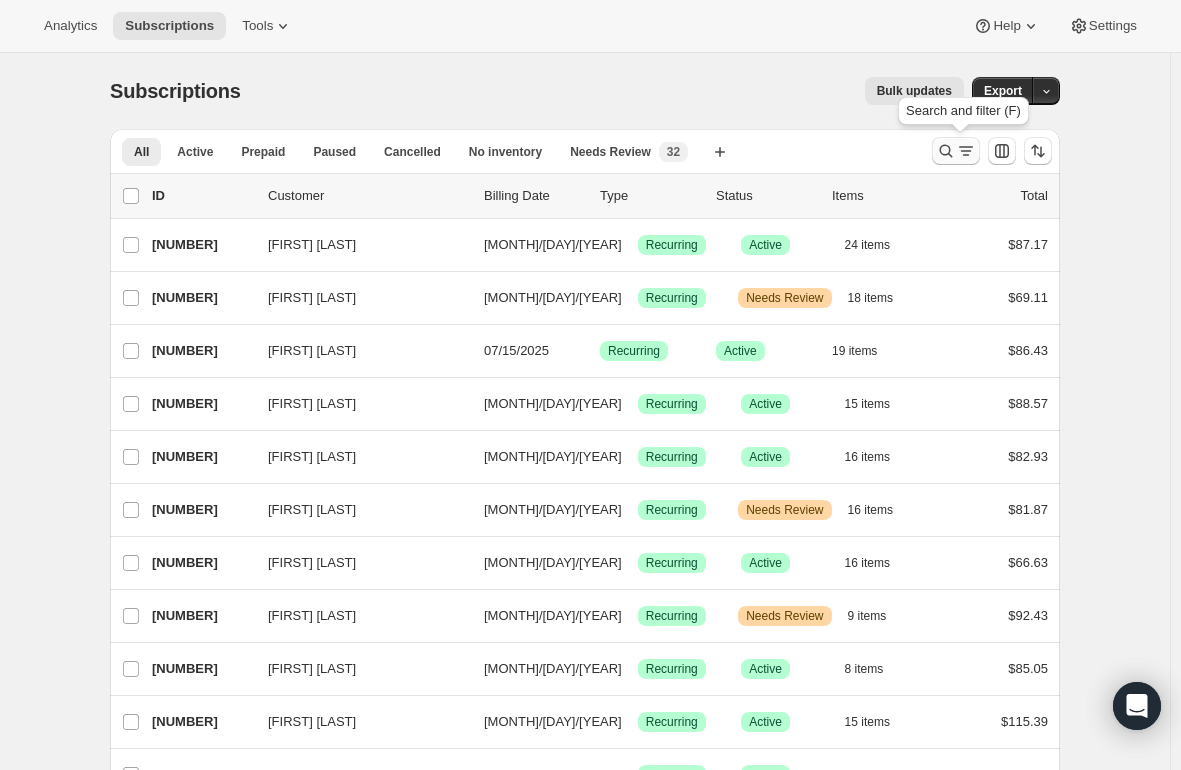 click 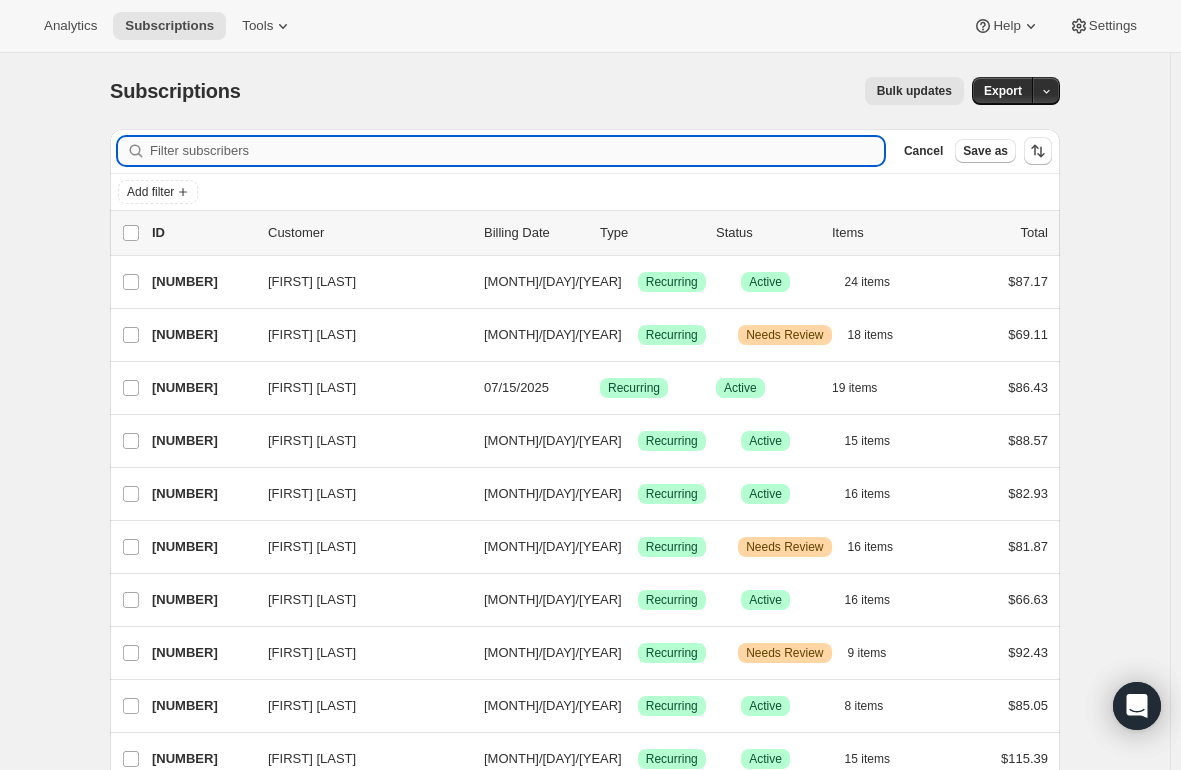click on "Filter subscribers" at bounding box center [517, 151] 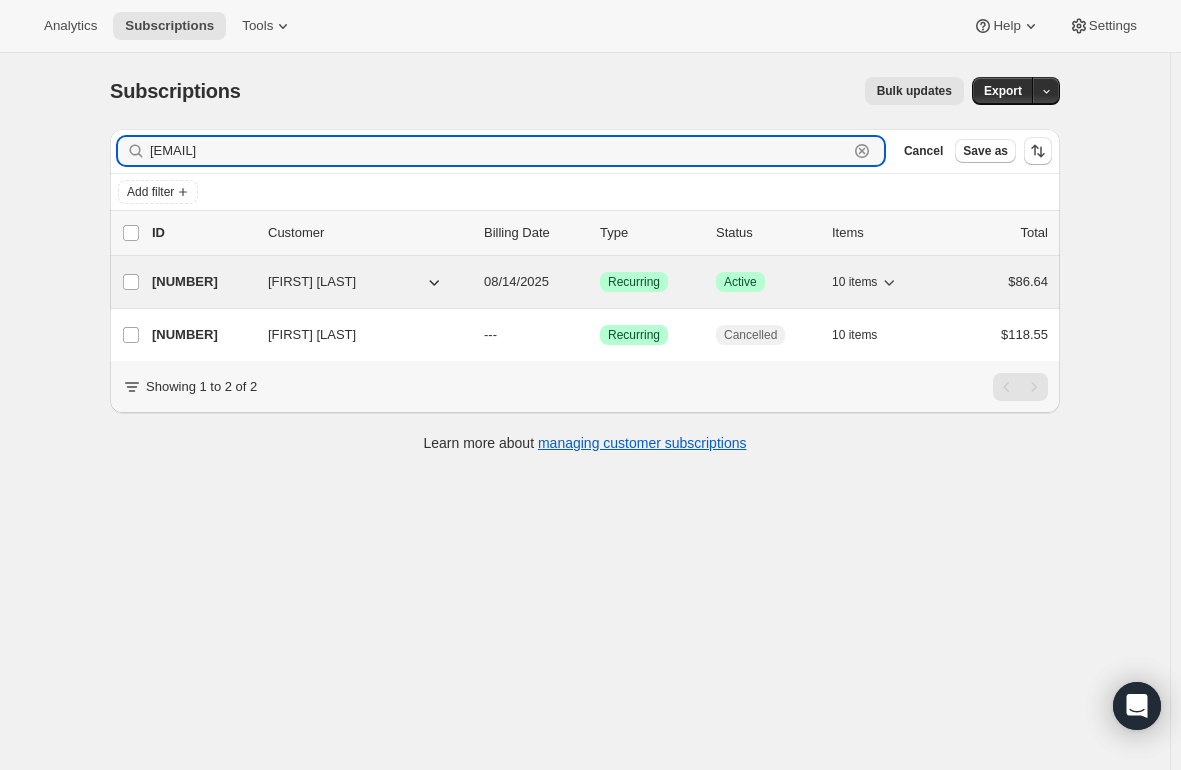 type on "[EMAIL]" 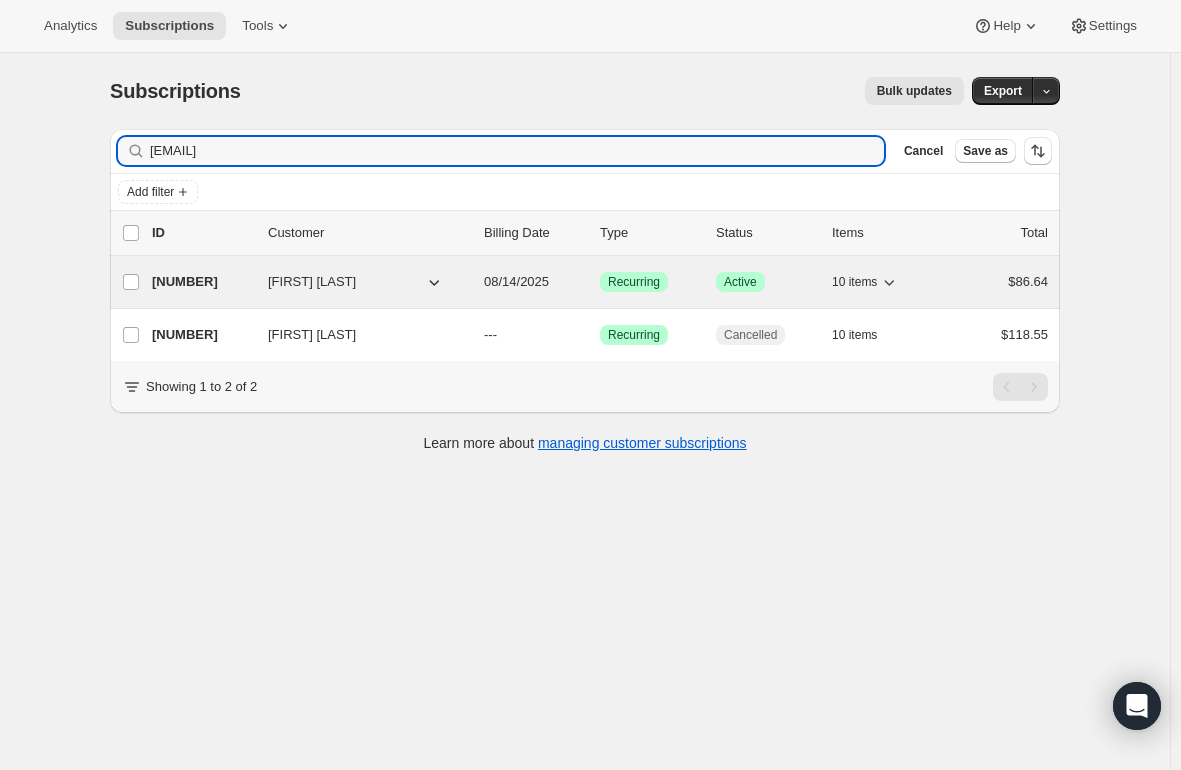 click on "[NUMBER]" at bounding box center (202, 282) 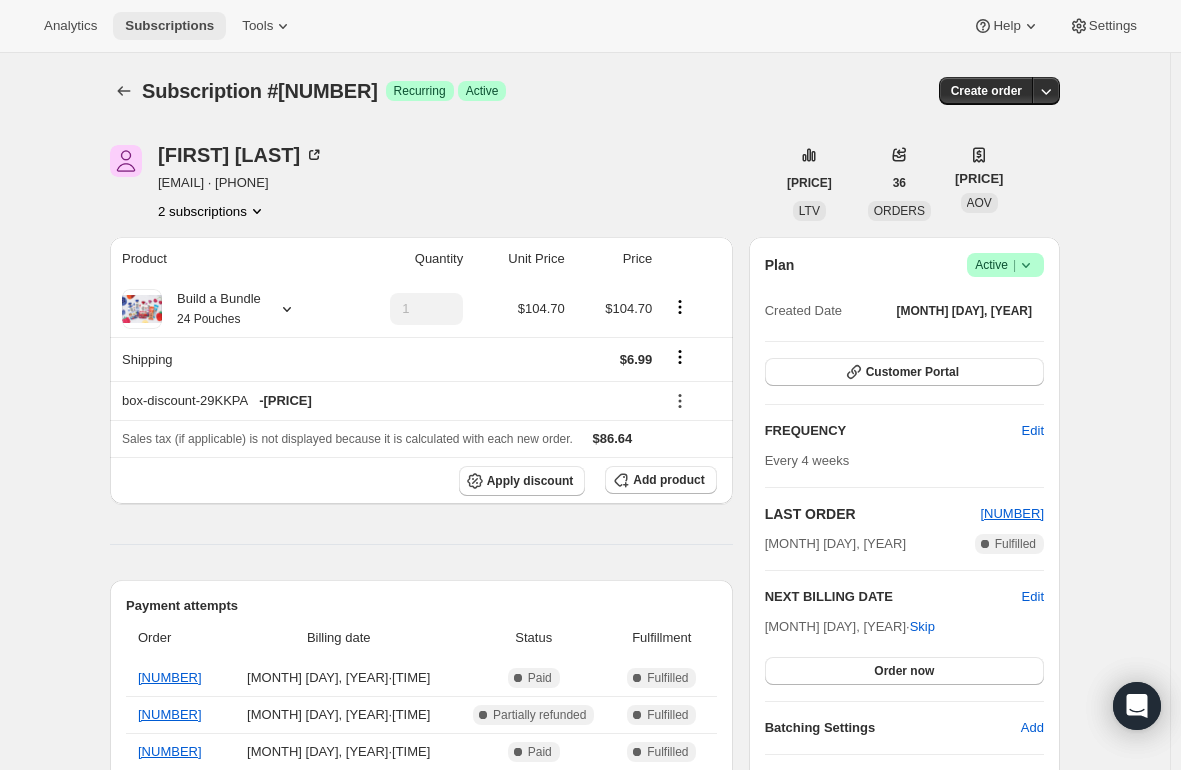 click on "Subscriptions" at bounding box center [169, 26] 